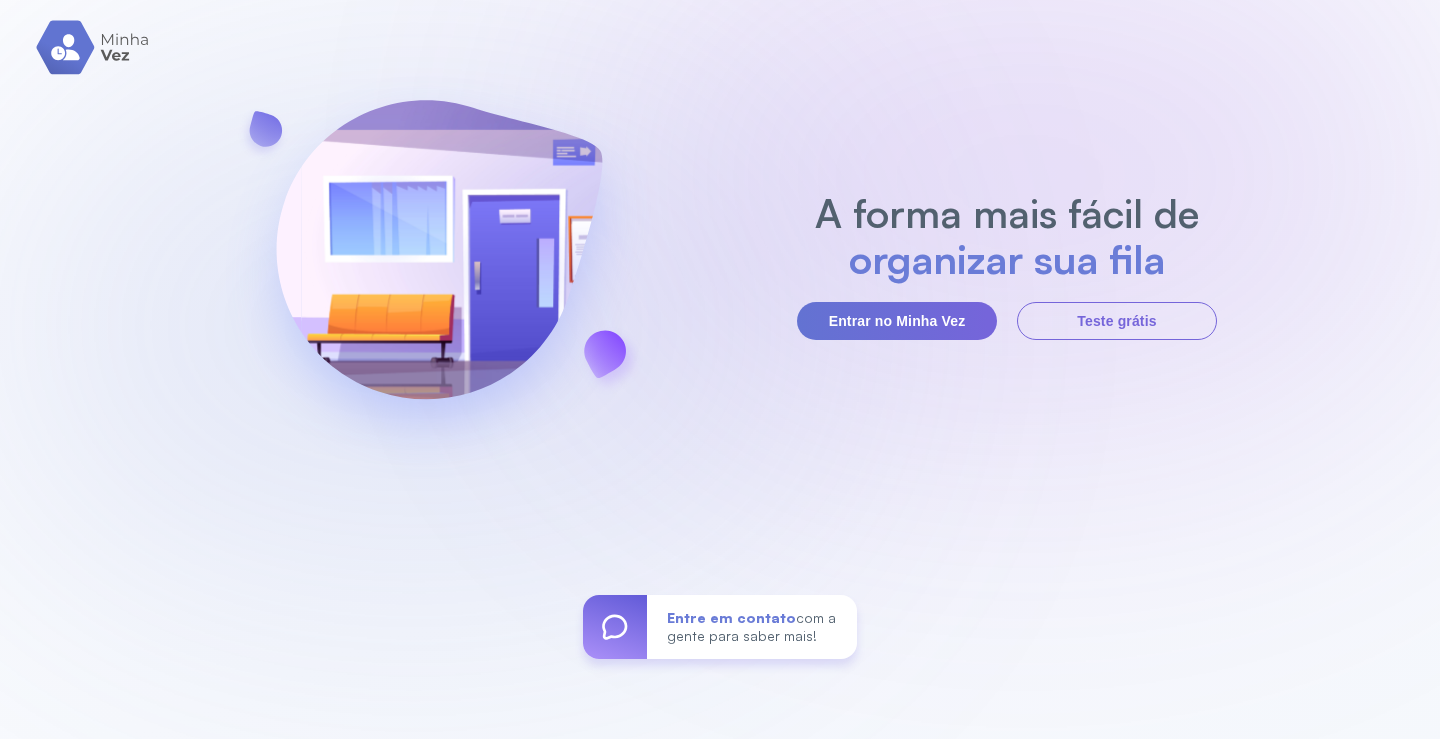scroll, scrollTop: 0, scrollLeft: 0, axis: both 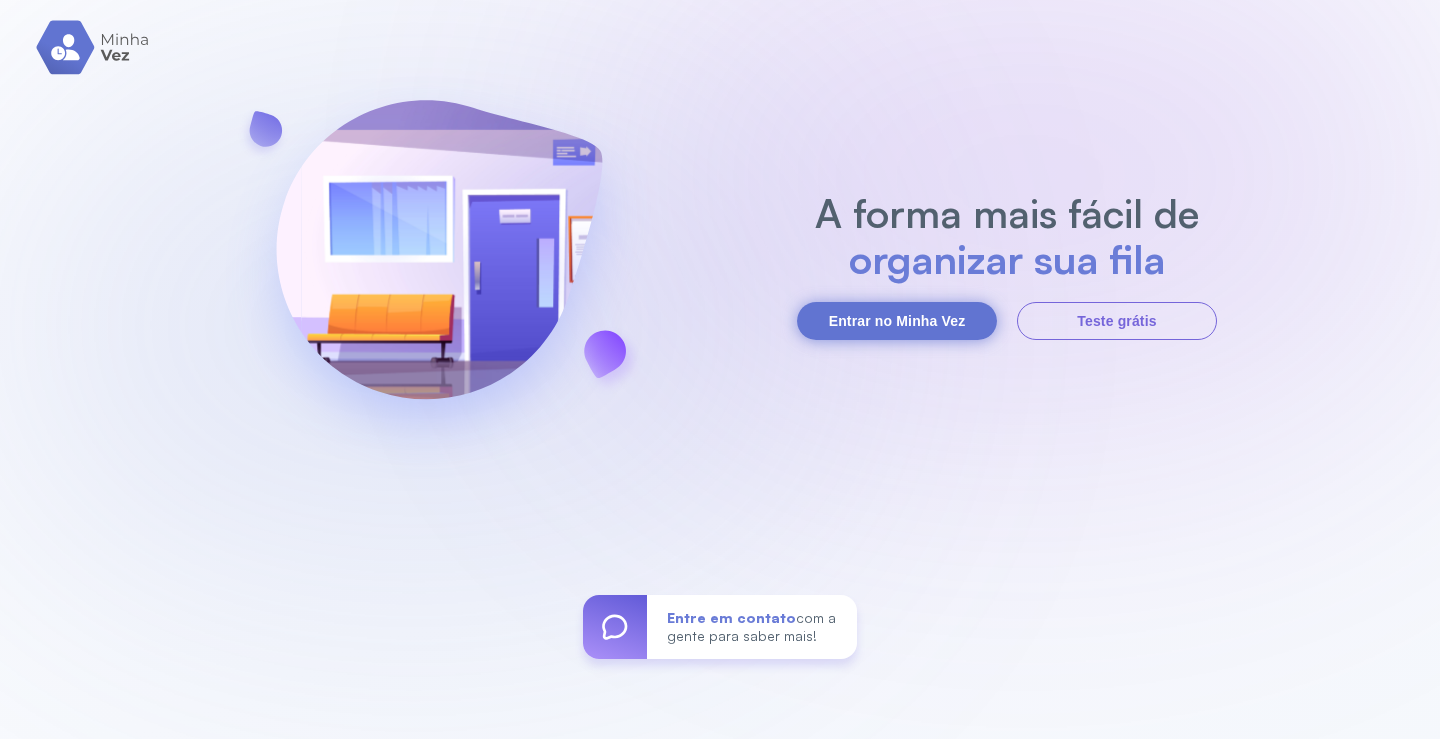 click on "Entrar no Minha Vez" at bounding box center [897, 321] 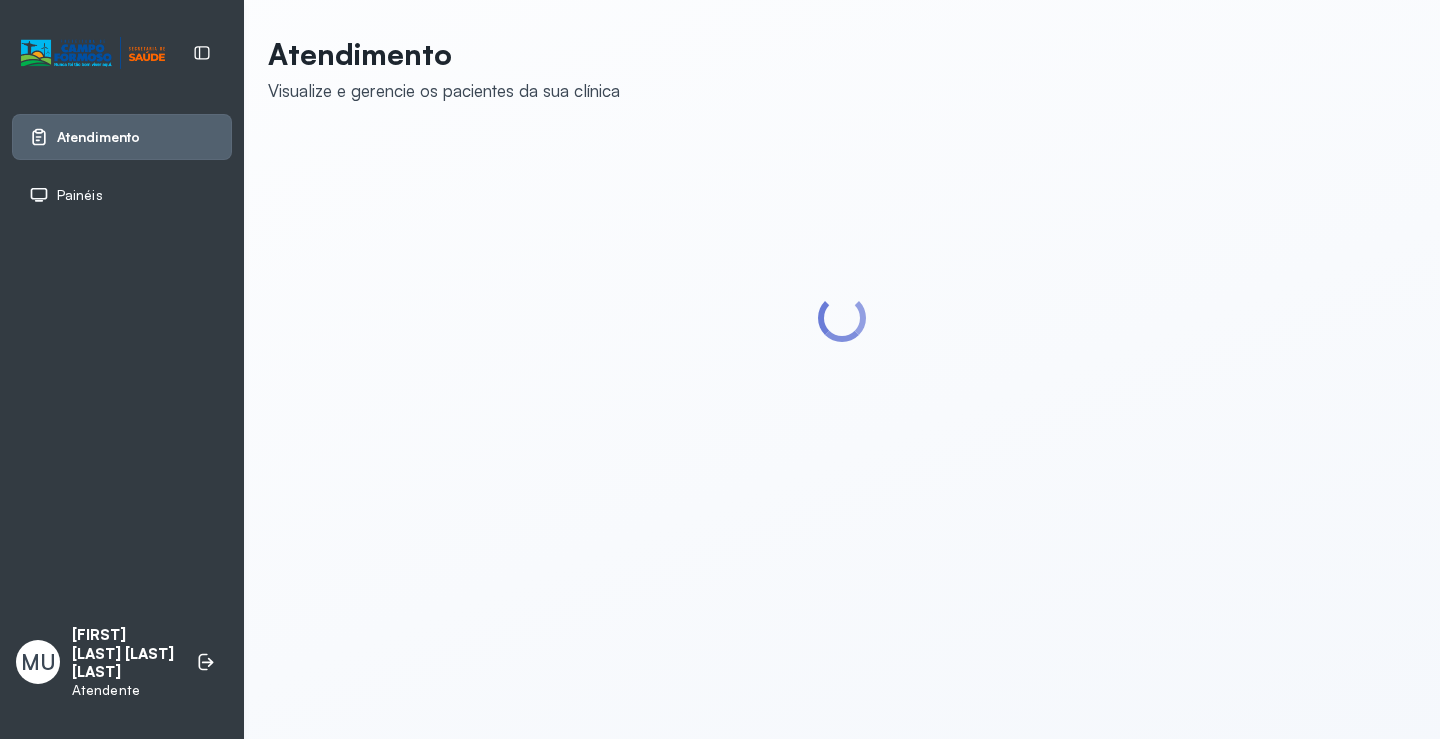 scroll, scrollTop: 0, scrollLeft: 0, axis: both 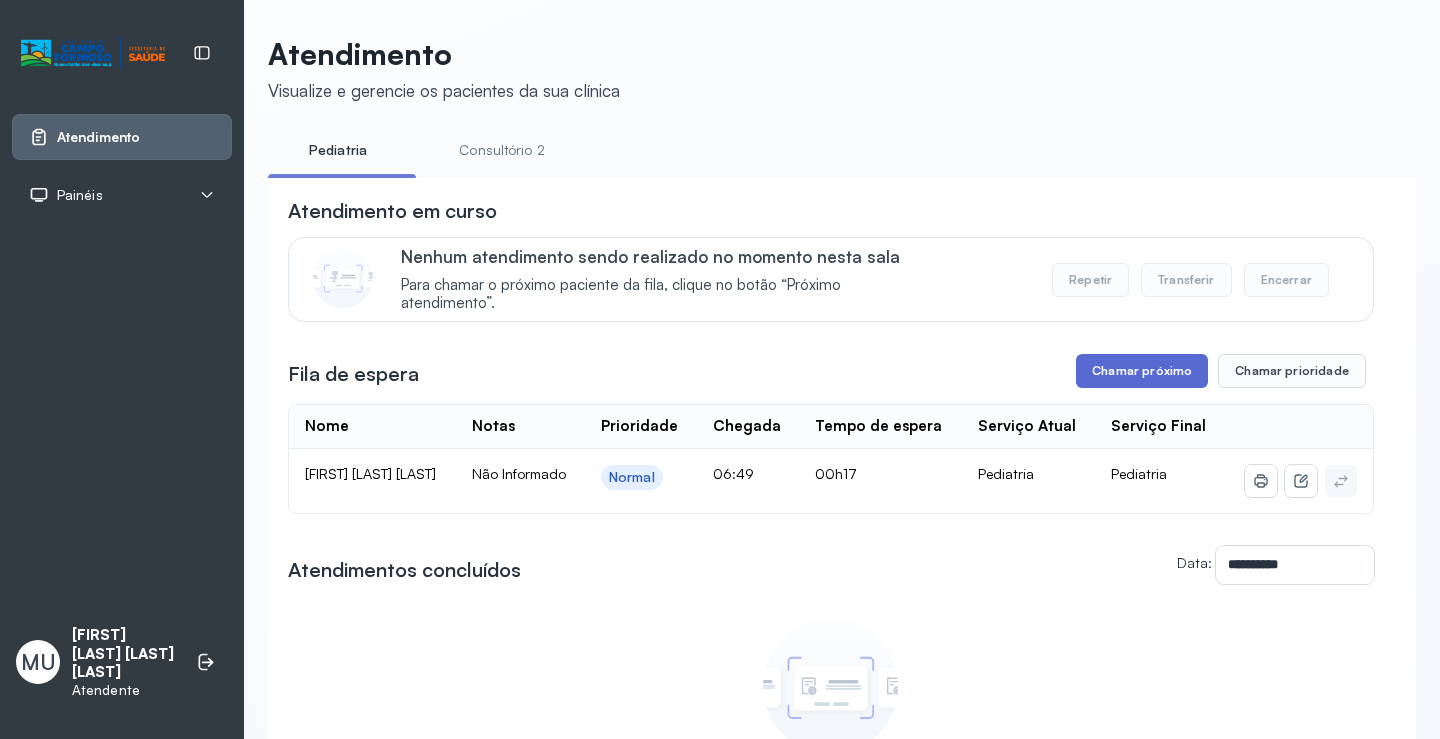 click on "Chamar próximo" at bounding box center [1142, 371] 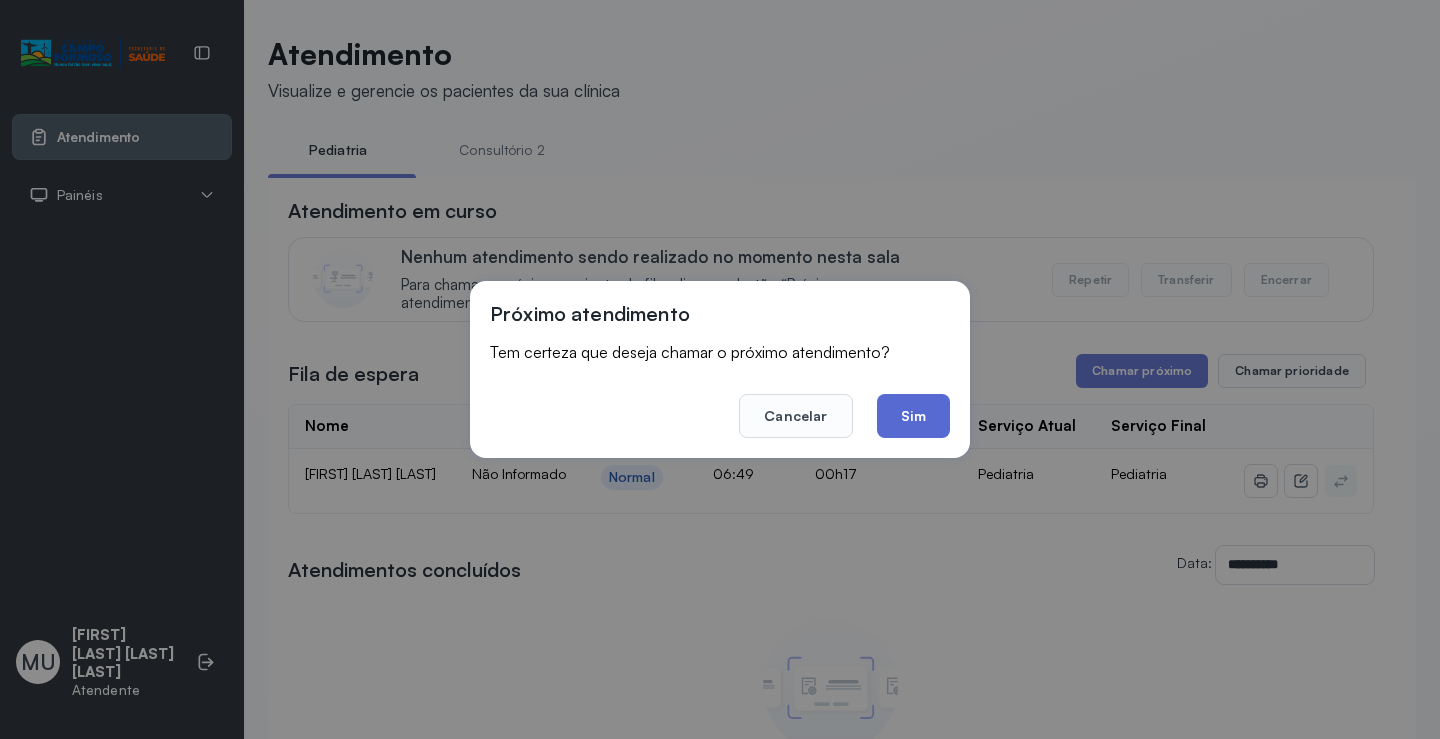 click on "Sim" 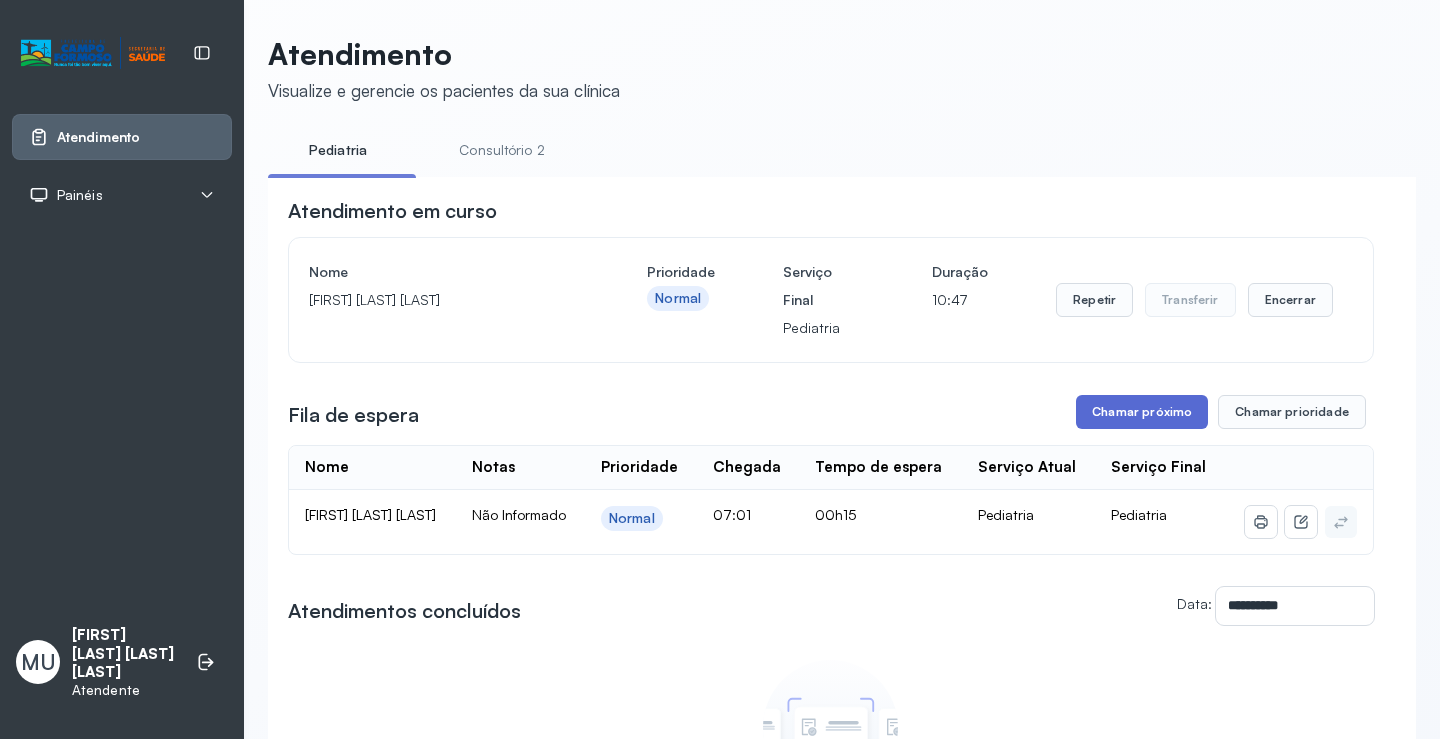 click on "Chamar próximo" at bounding box center (1142, 412) 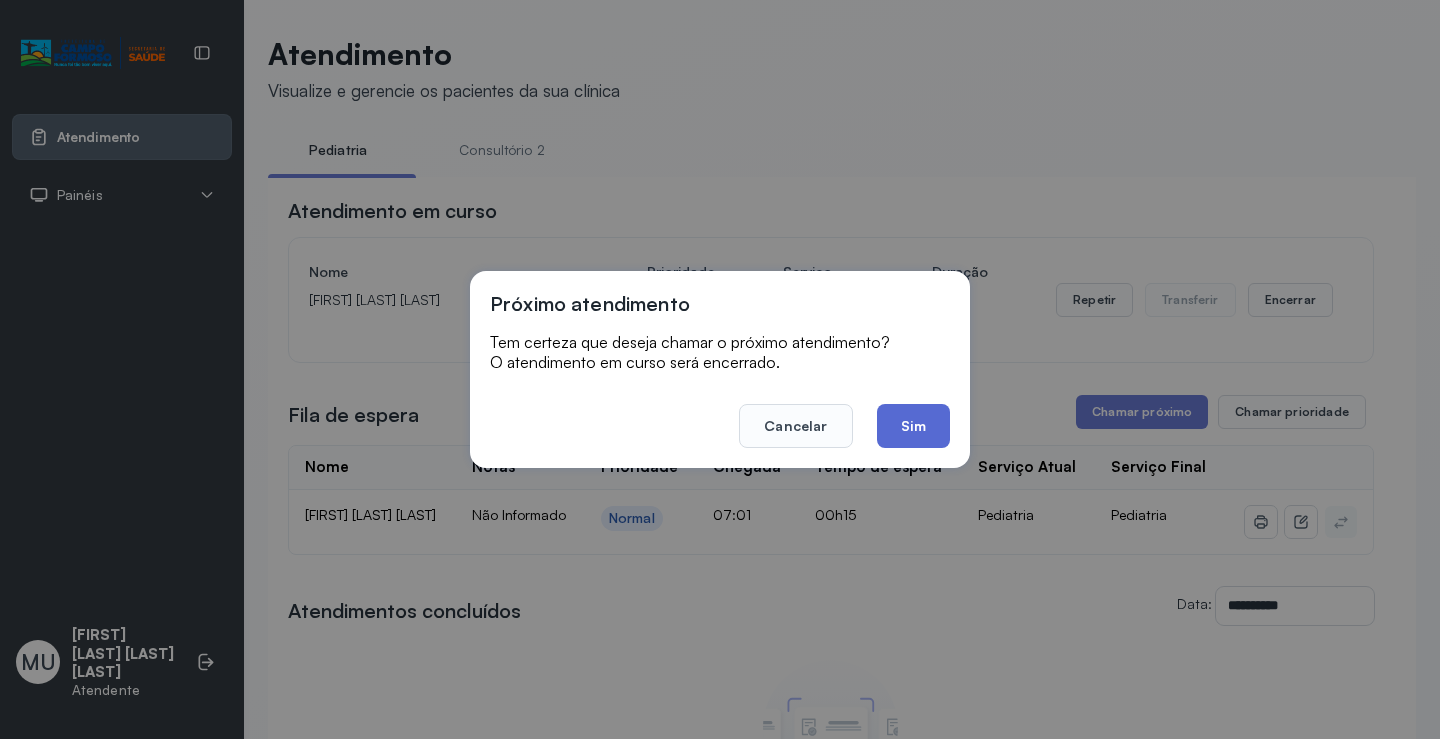 click on "Sim" 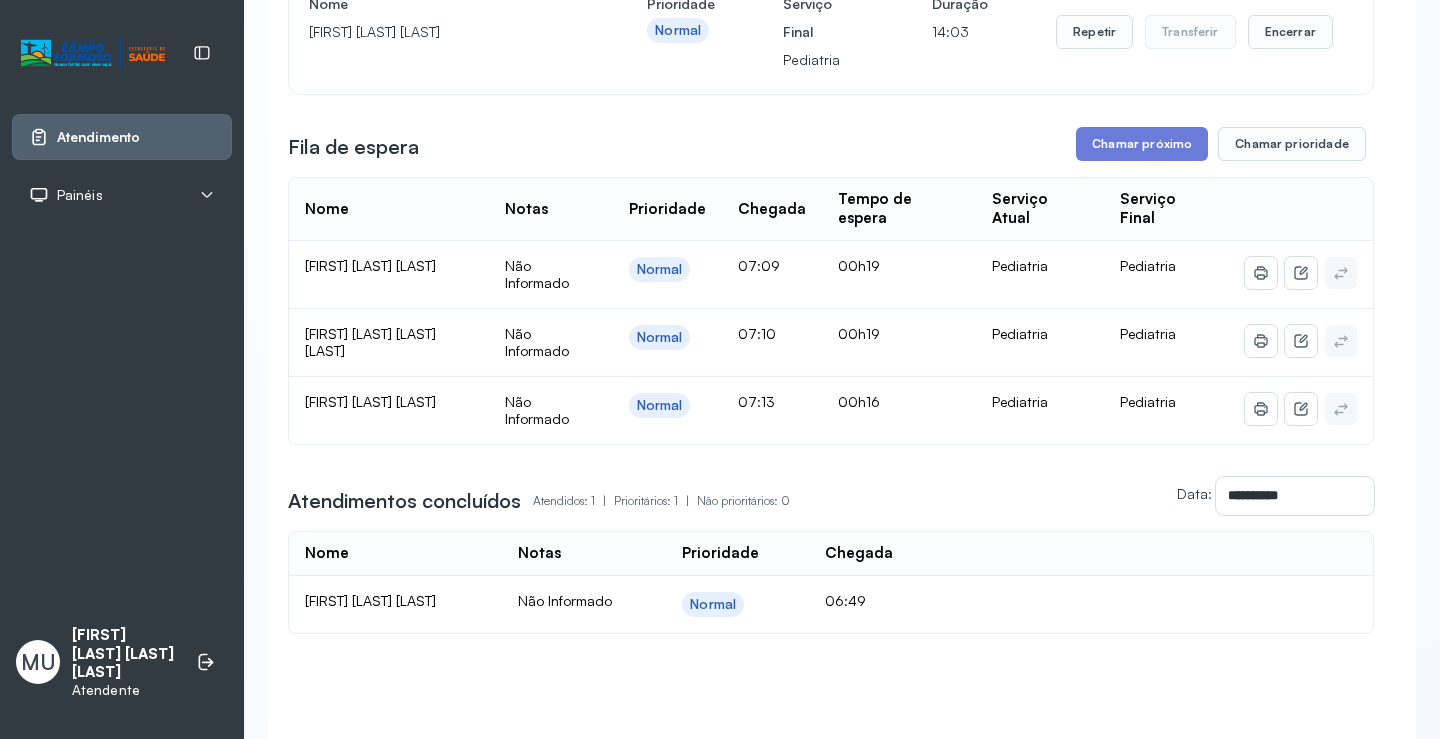 scroll, scrollTop: 168, scrollLeft: 0, axis: vertical 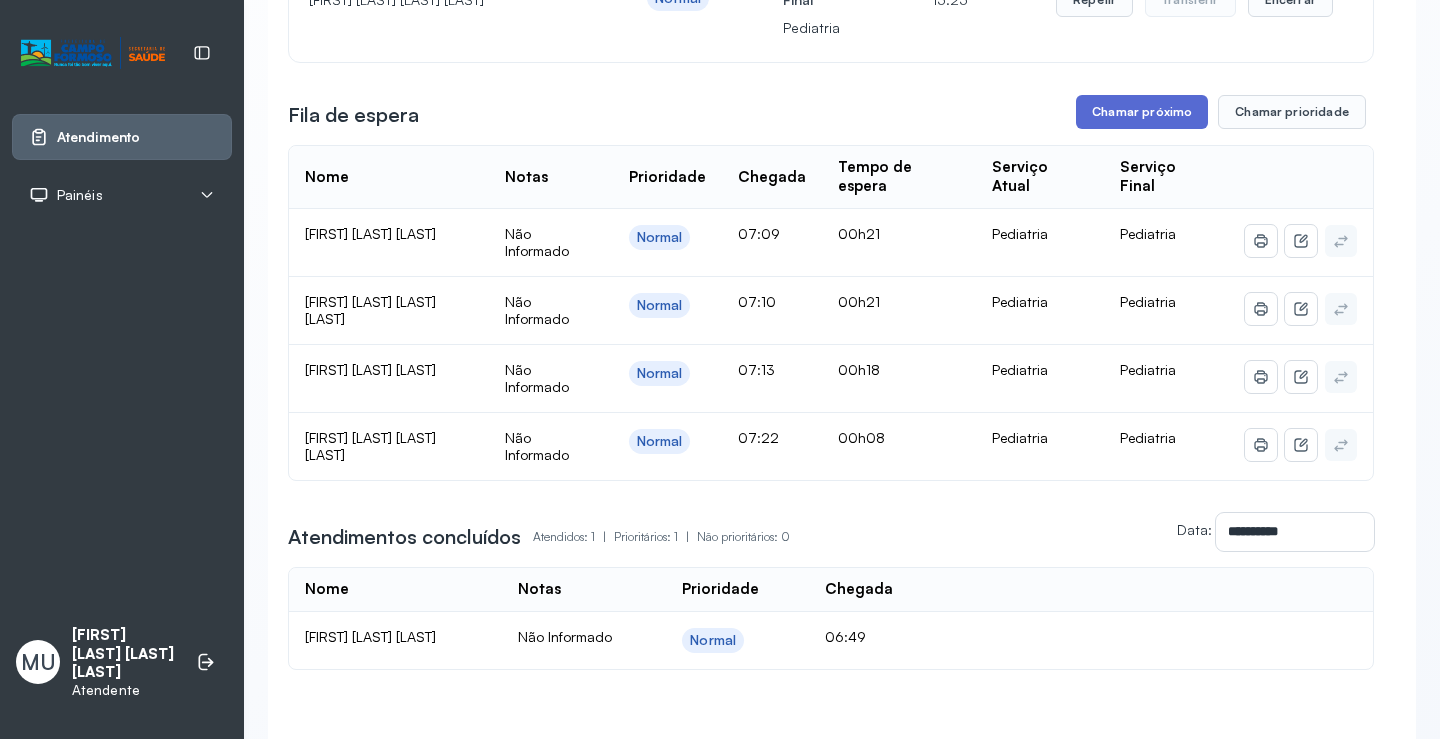 click on "Chamar próximo" at bounding box center [1142, 112] 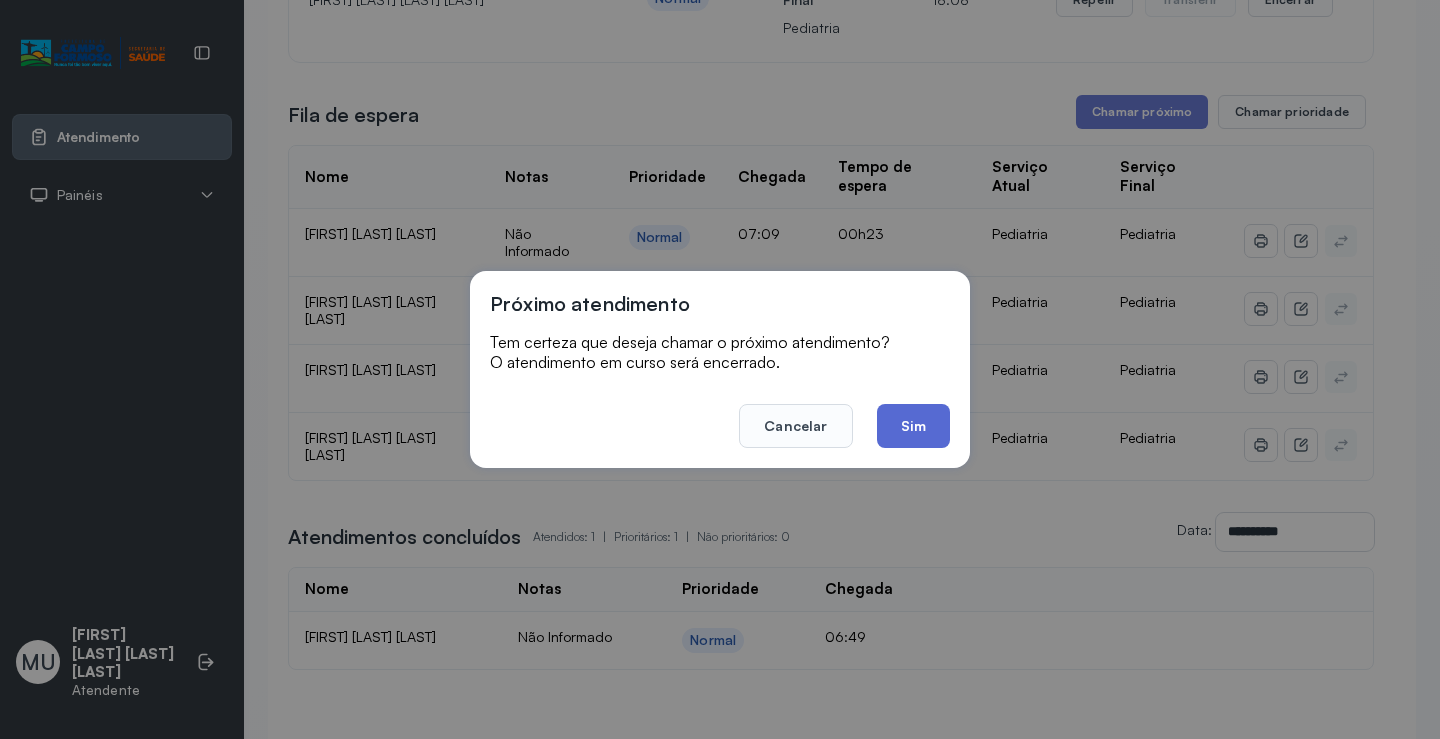 click on "Sim" 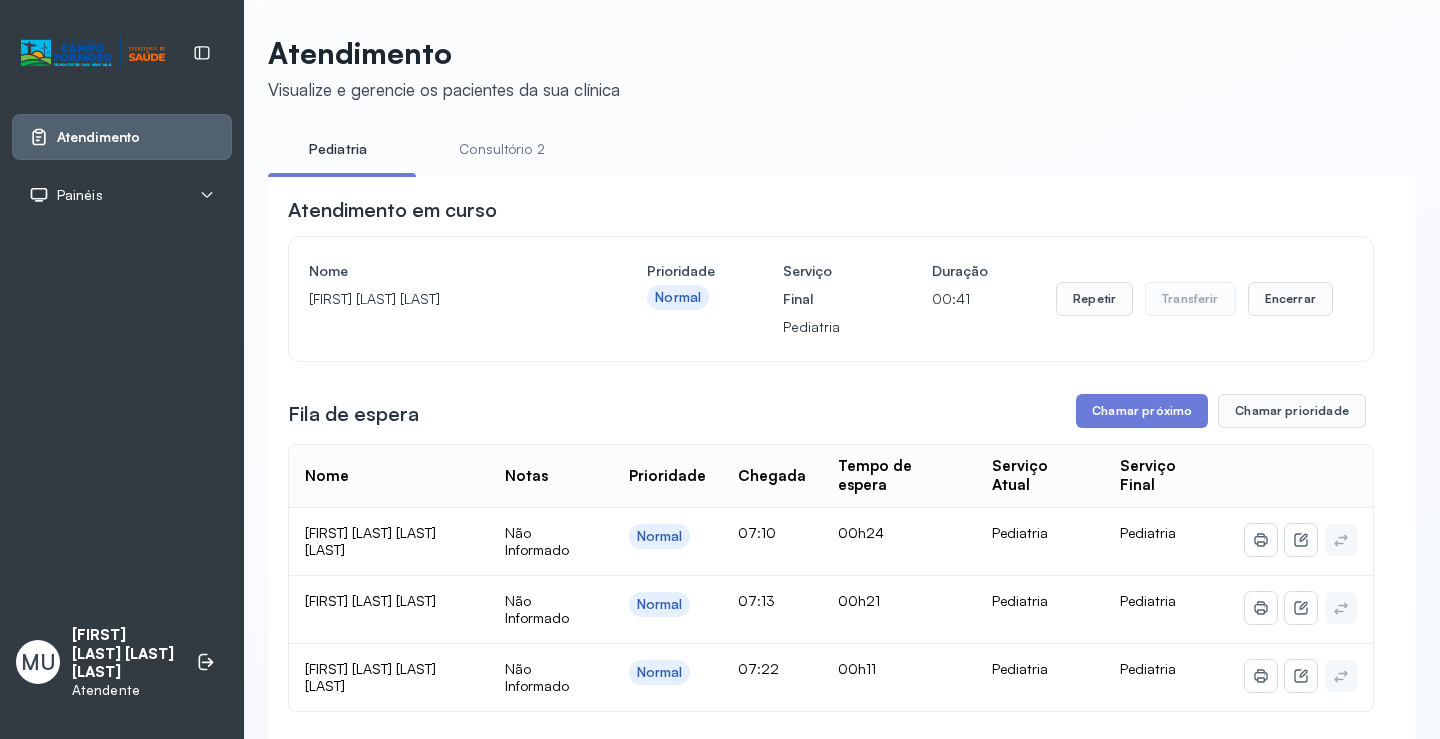 scroll, scrollTop: 300, scrollLeft: 0, axis: vertical 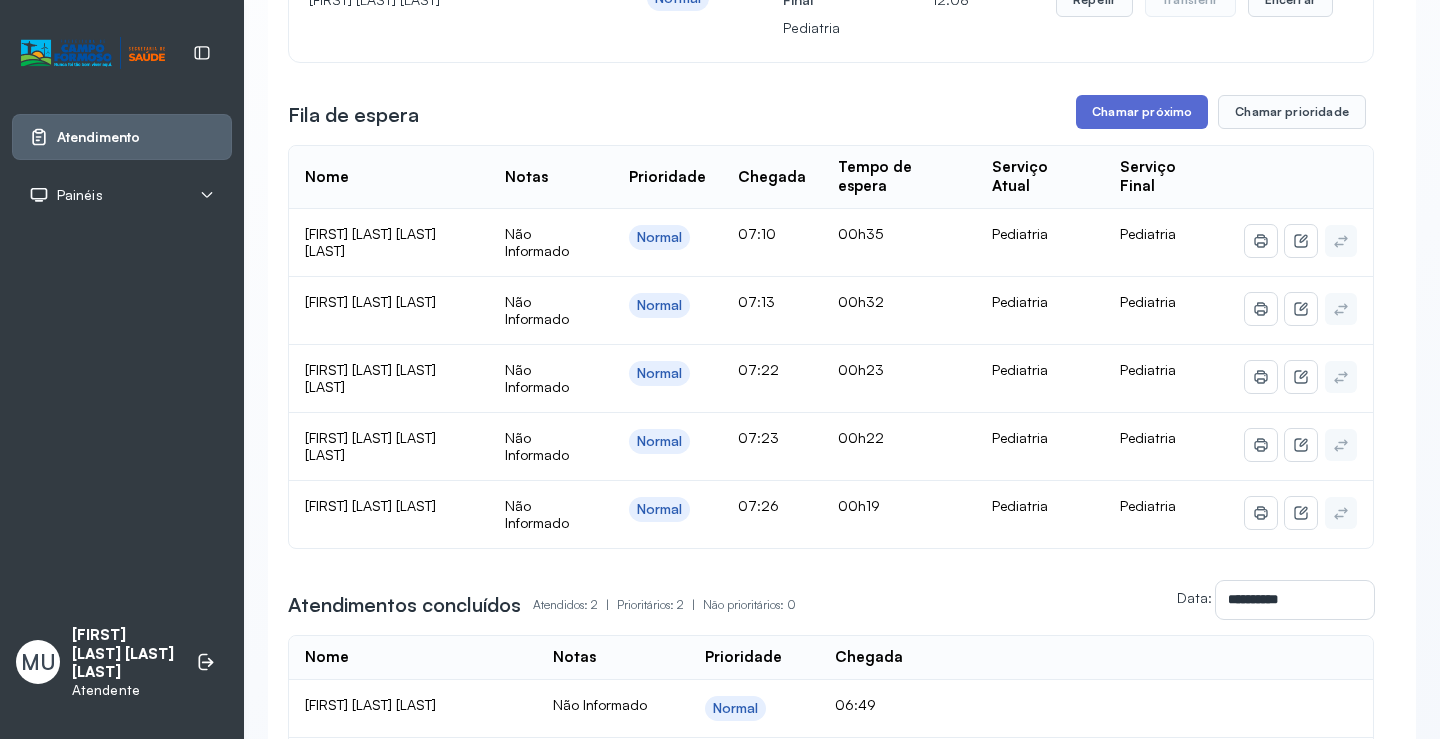 click on "Chamar próximo" at bounding box center [1142, 112] 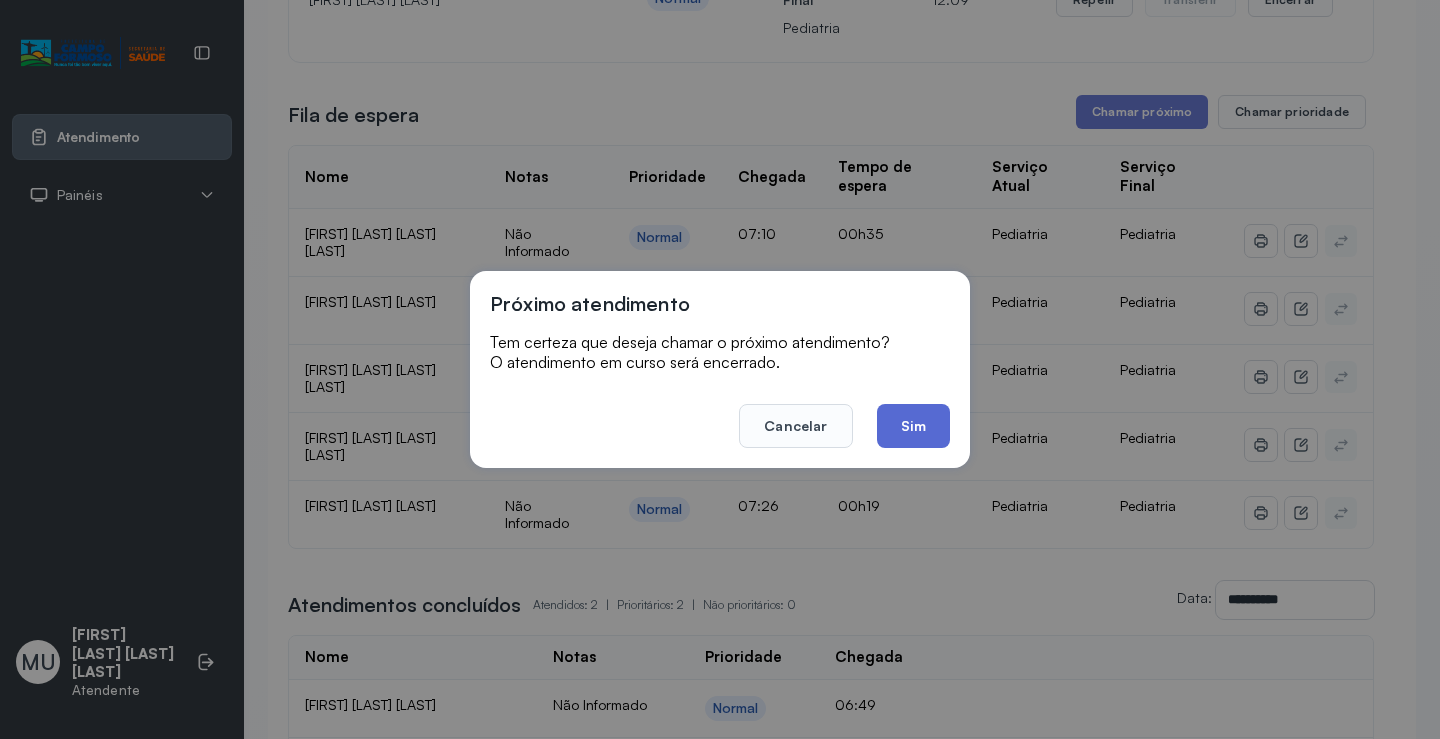 click on "Sim" 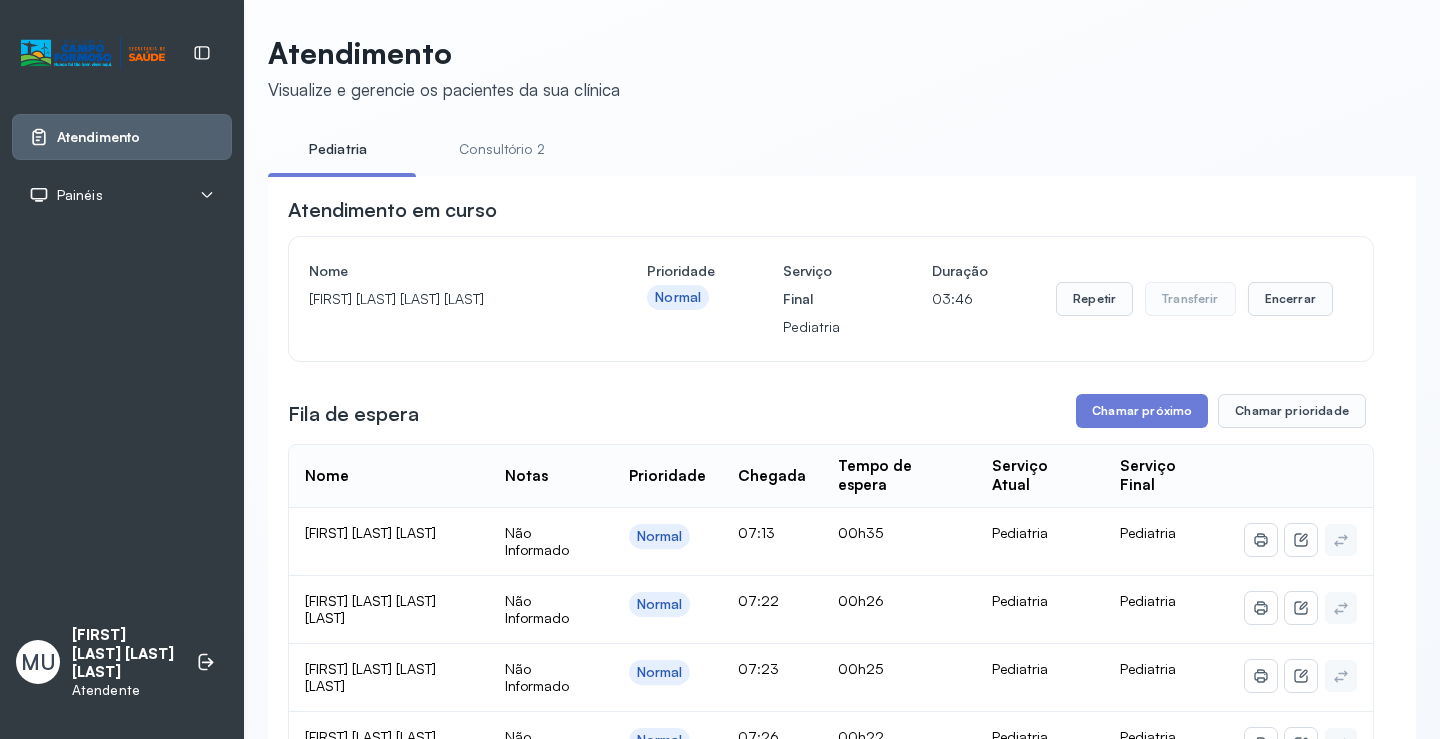 scroll, scrollTop: 300, scrollLeft: 0, axis: vertical 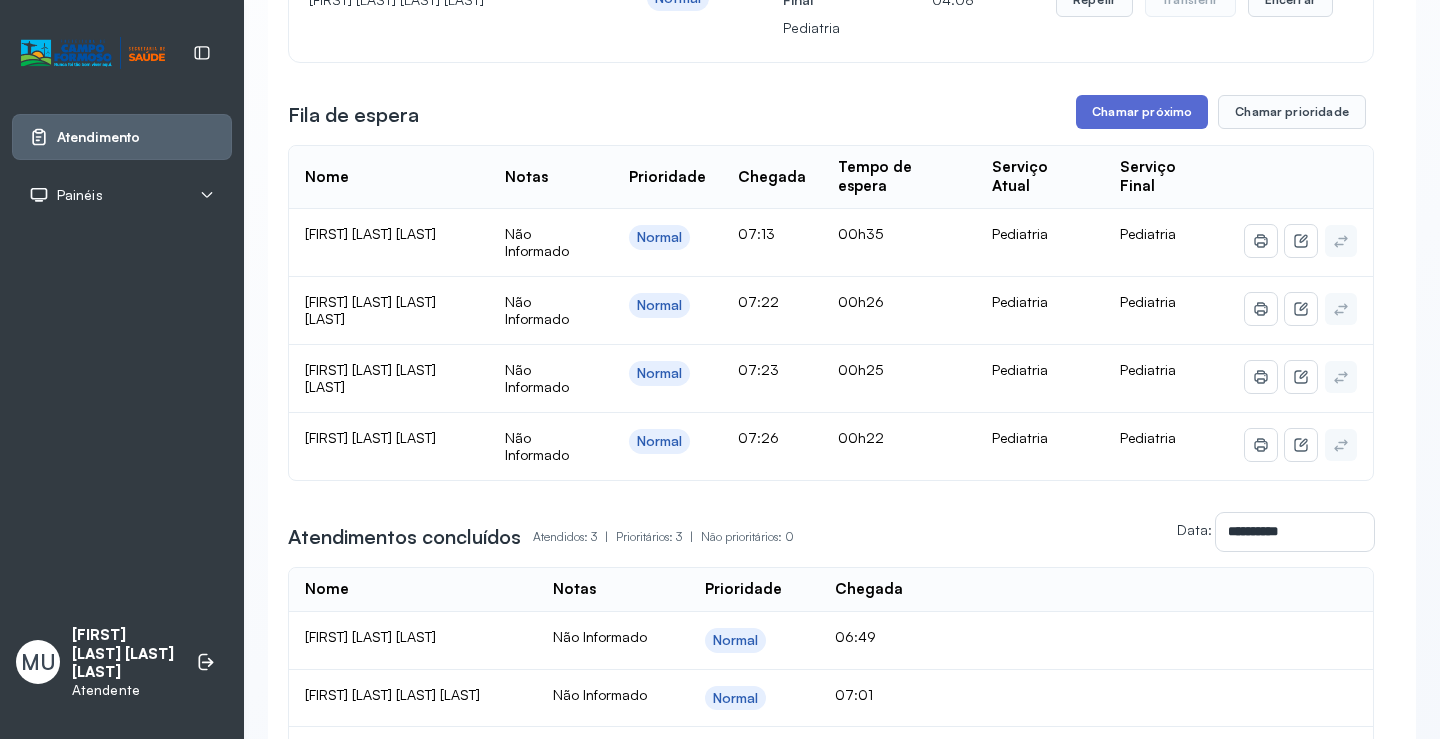 click on "Chamar próximo" at bounding box center [1142, 112] 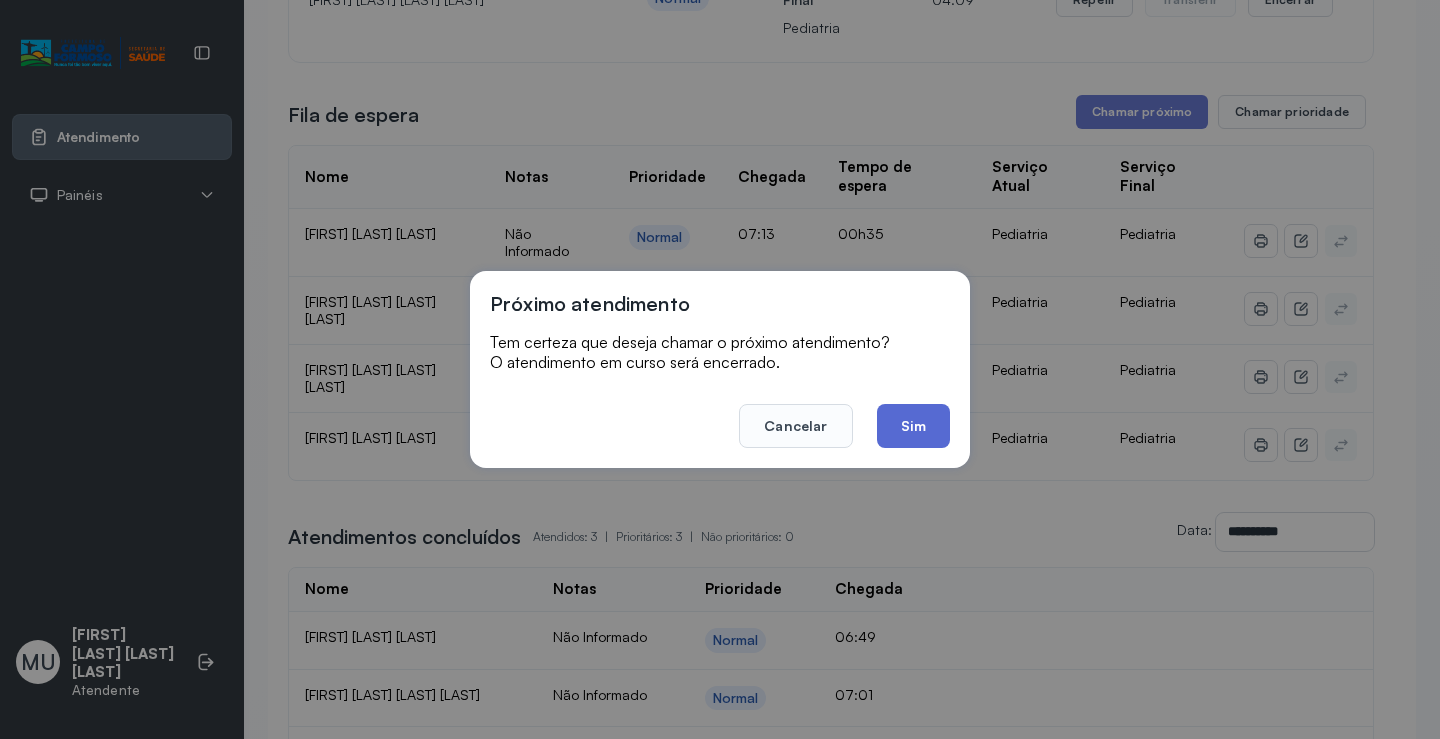 click on "Sim" 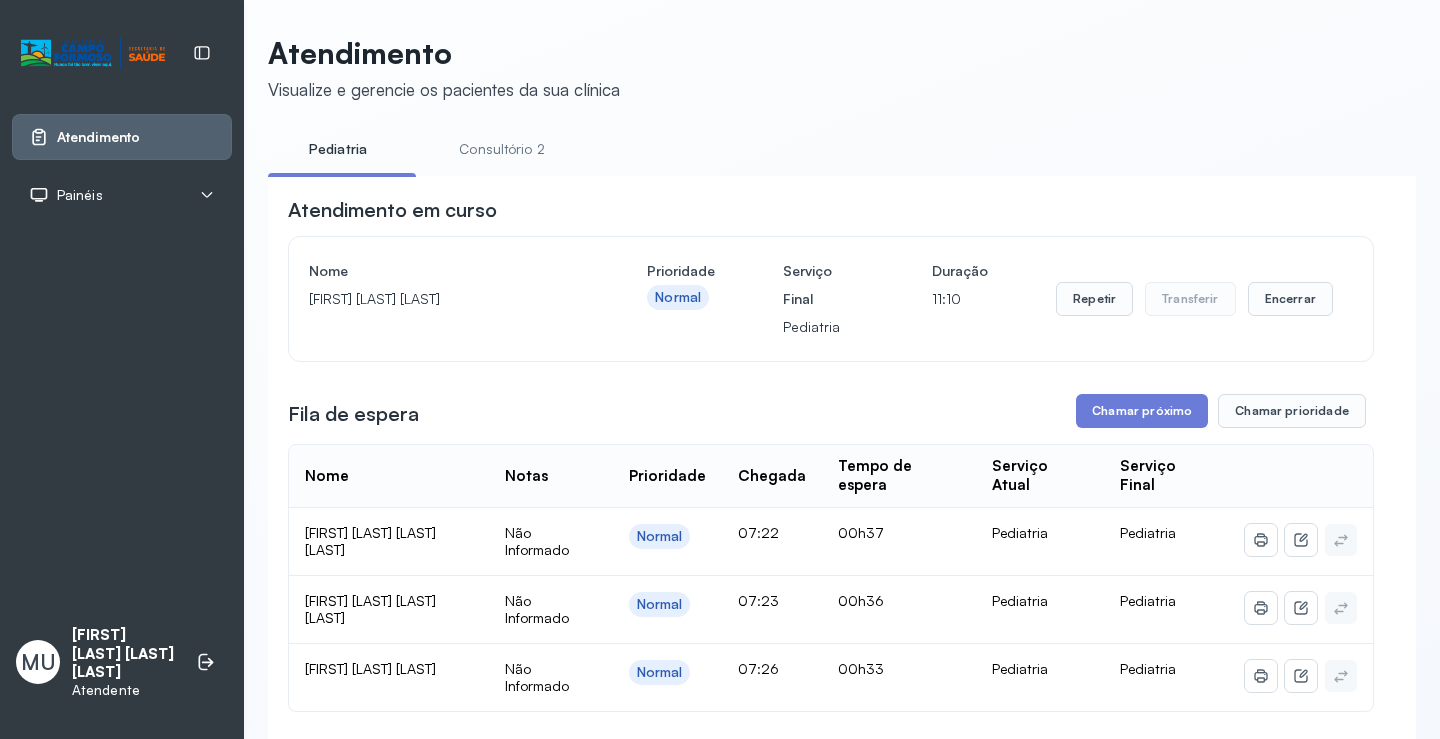 scroll, scrollTop: 300, scrollLeft: 0, axis: vertical 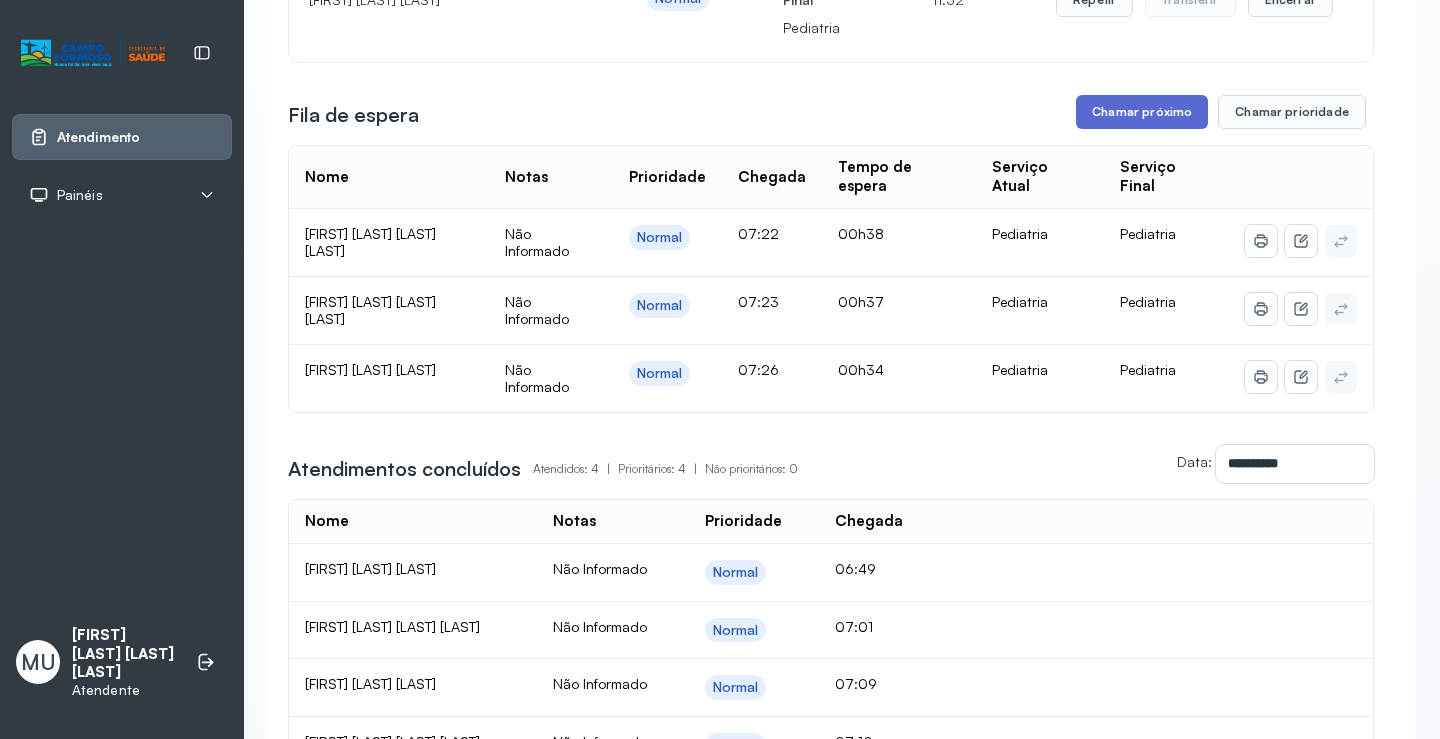 click on "Chamar próximo" at bounding box center (1142, 112) 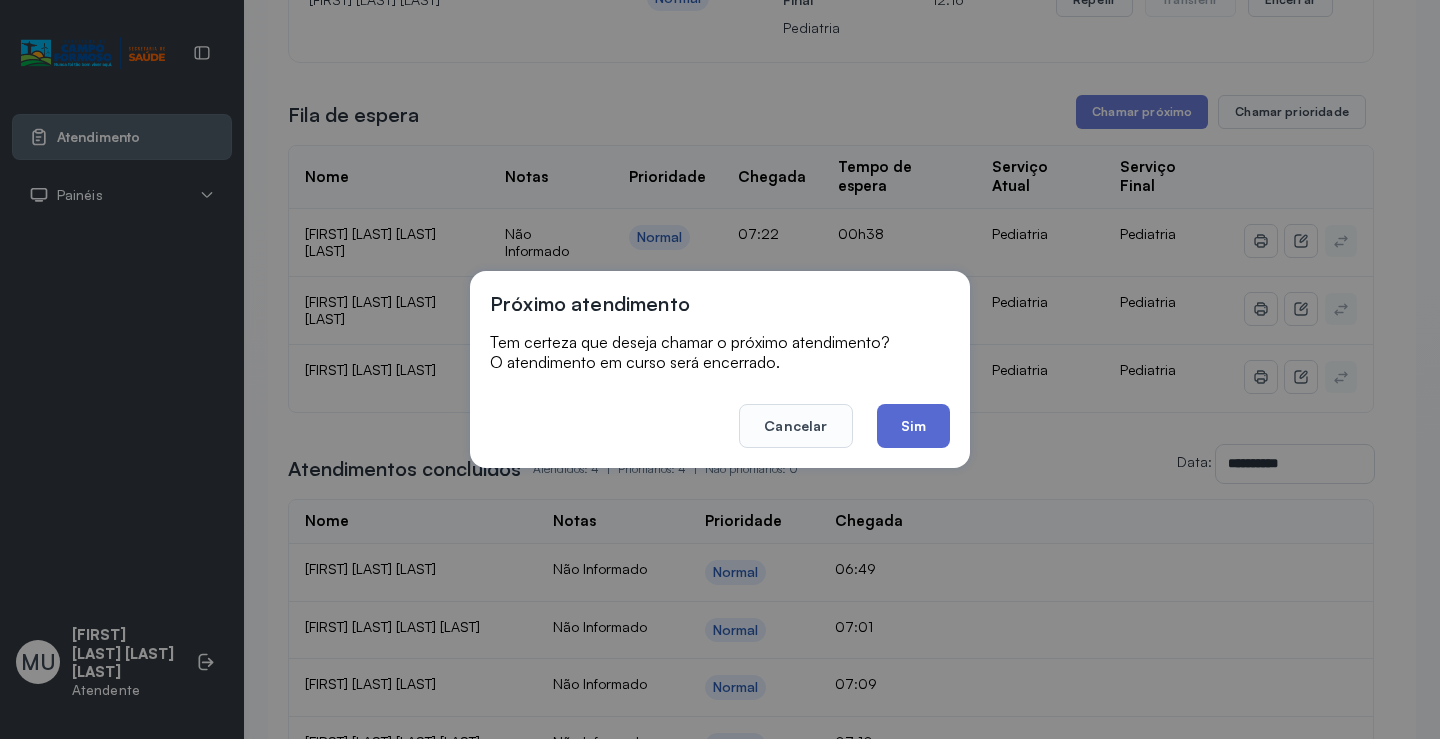 click on "Sim" 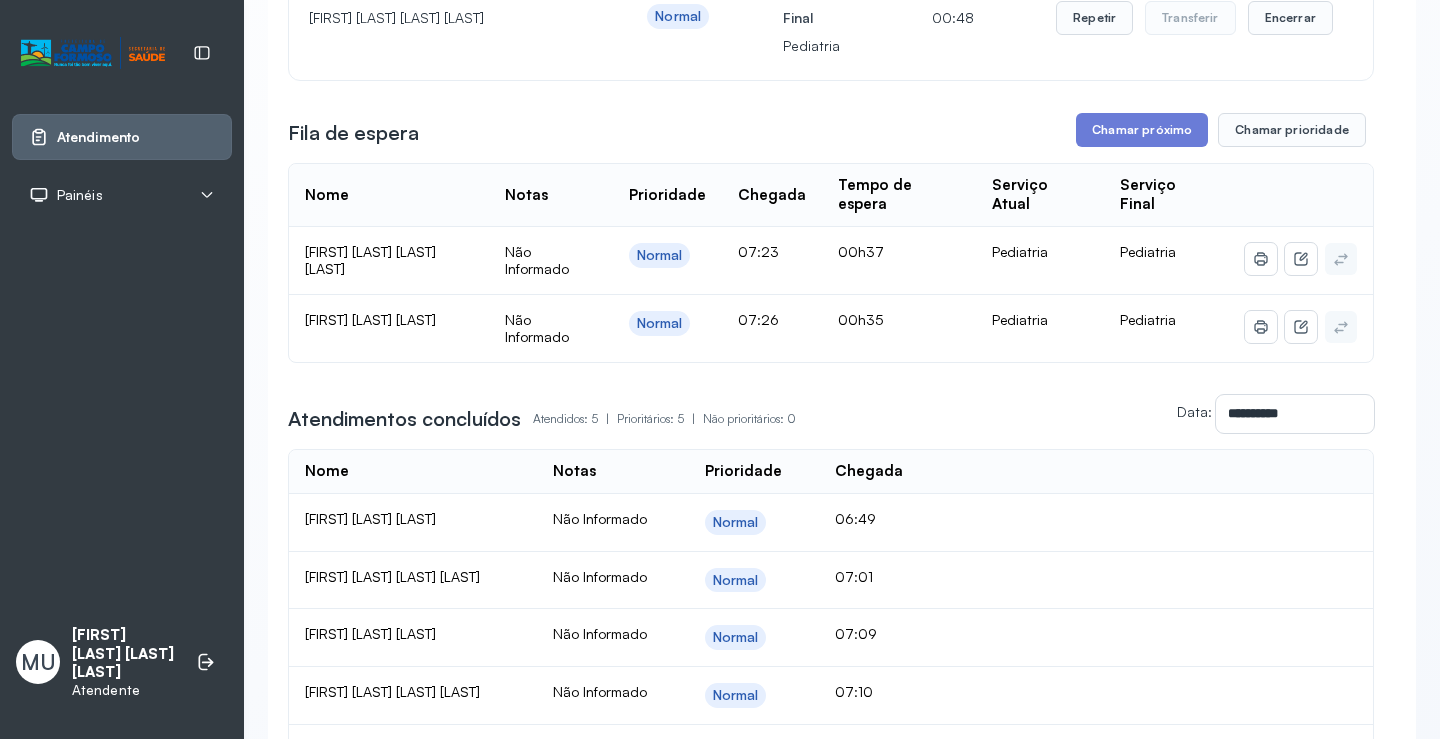 scroll, scrollTop: 231, scrollLeft: 0, axis: vertical 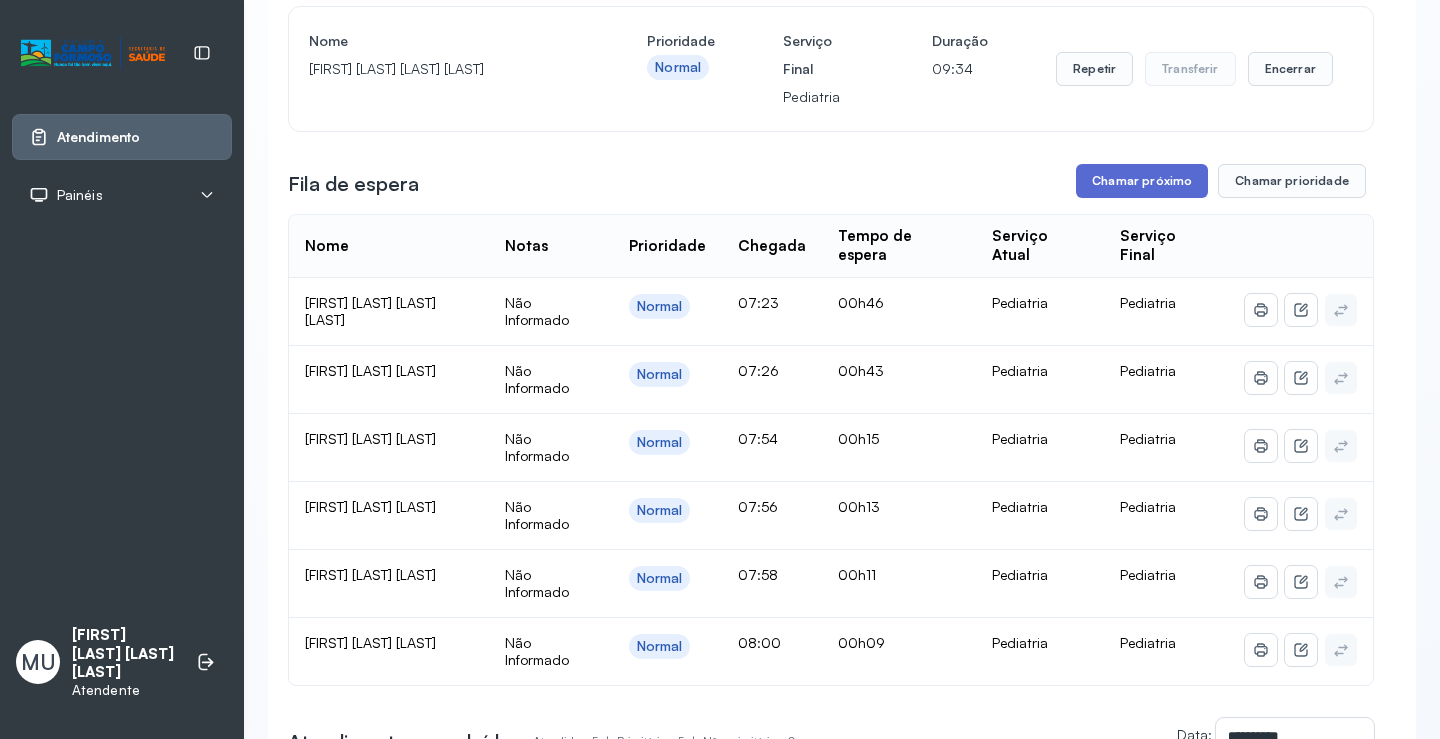 click on "Chamar próximo" at bounding box center (1142, 181) 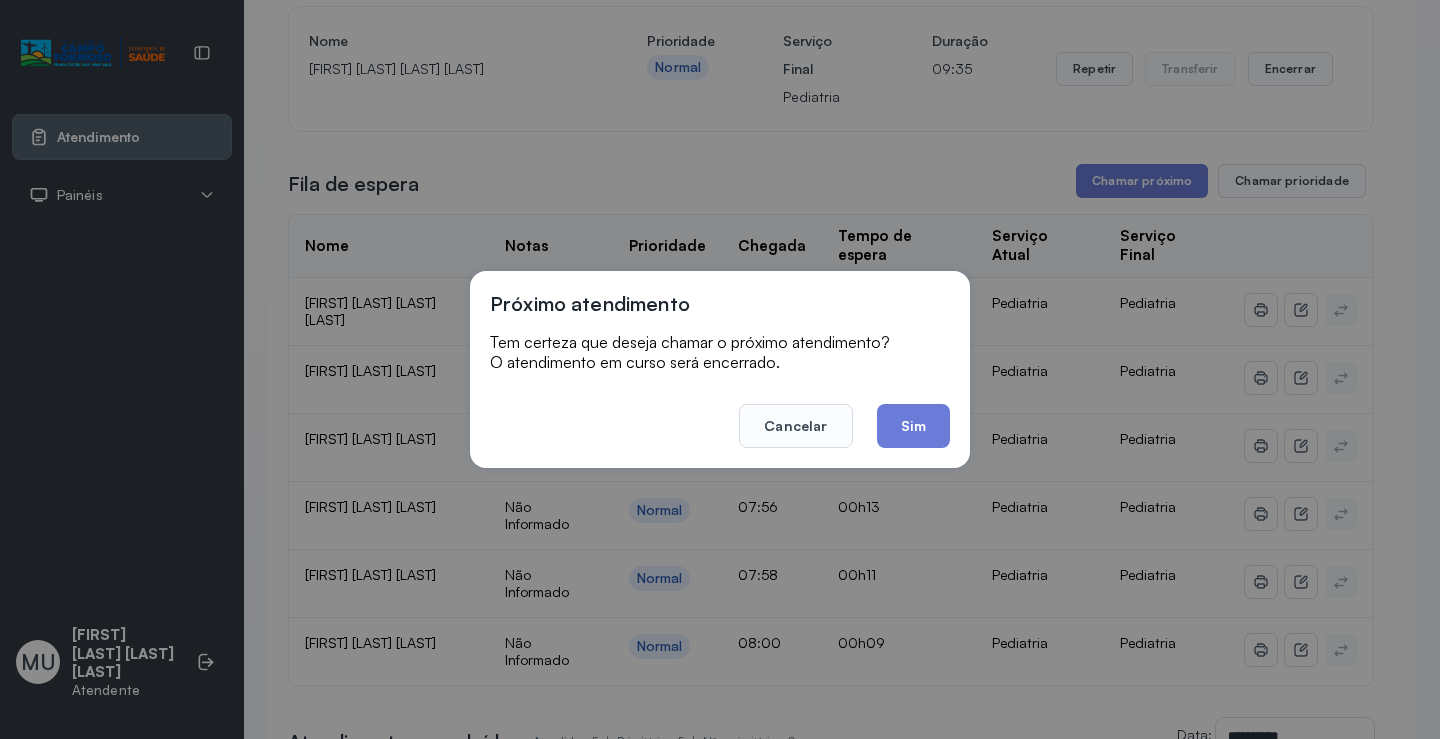 drag, startPoint x: 900, startPoint y: 413, endPoint x: 914, endPoint y: 404, distance: 16.643316 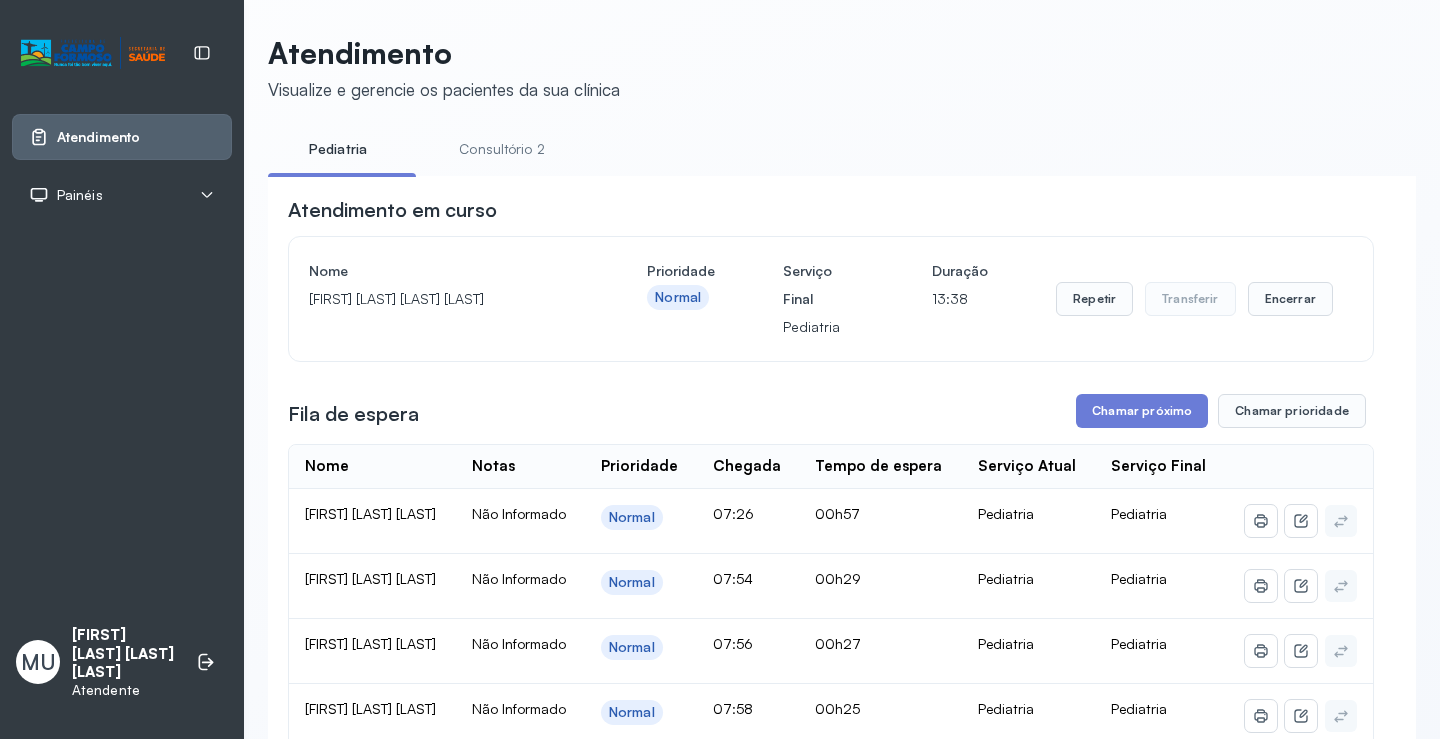 scroll, scrollTop: 231, scrollLeft: 0, axis: vertical 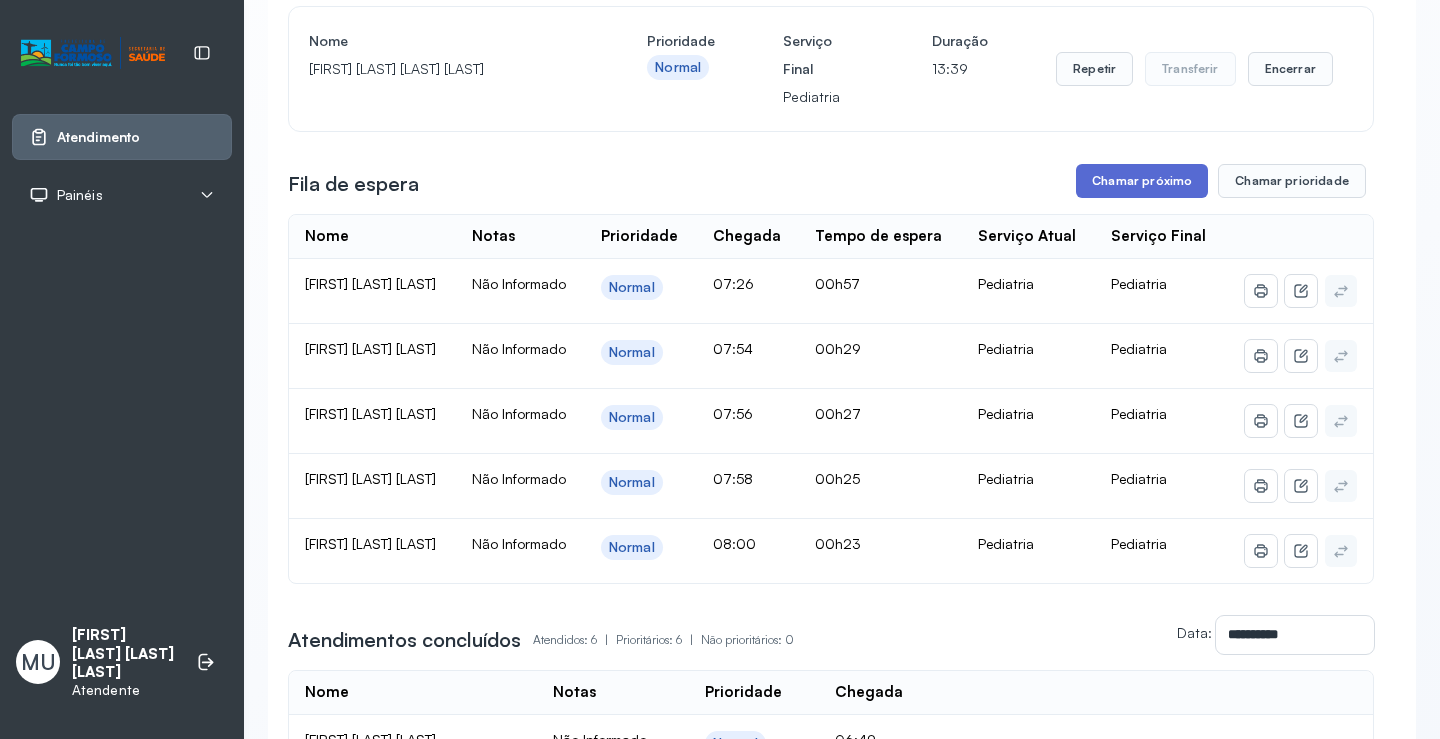 click on "Chamar próximo" at bounding box center [1142, 181] 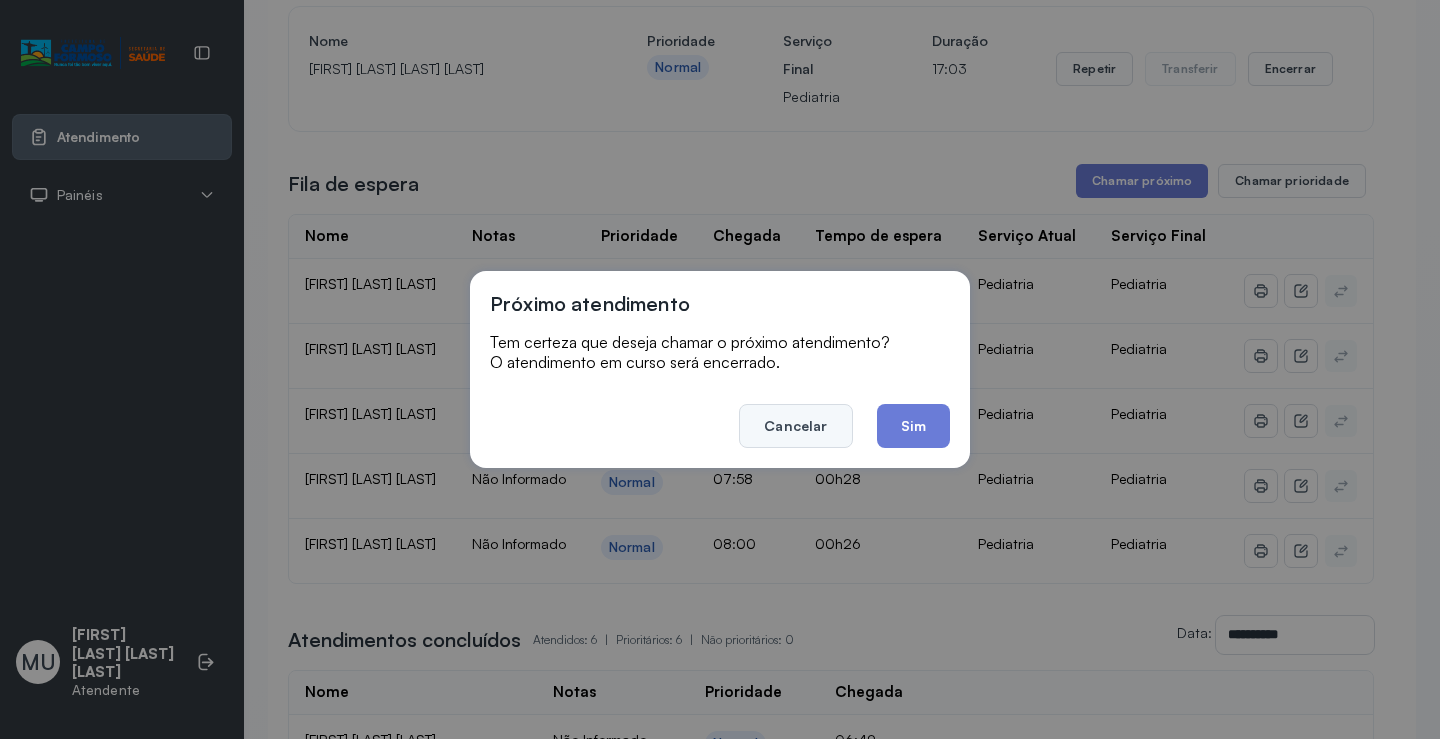 click on "Cancelar" 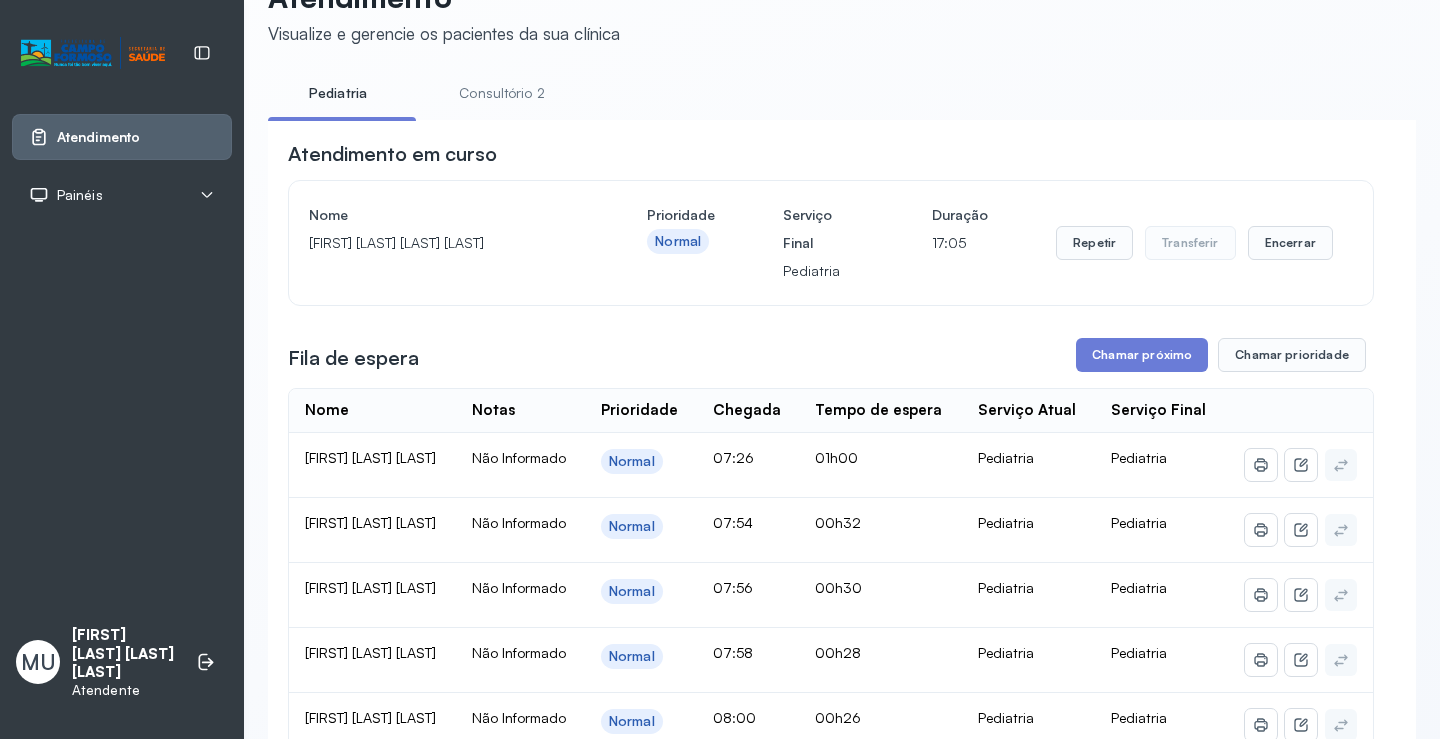 scroll, scrollTop: 0, scrollLeft: 0, axis: both 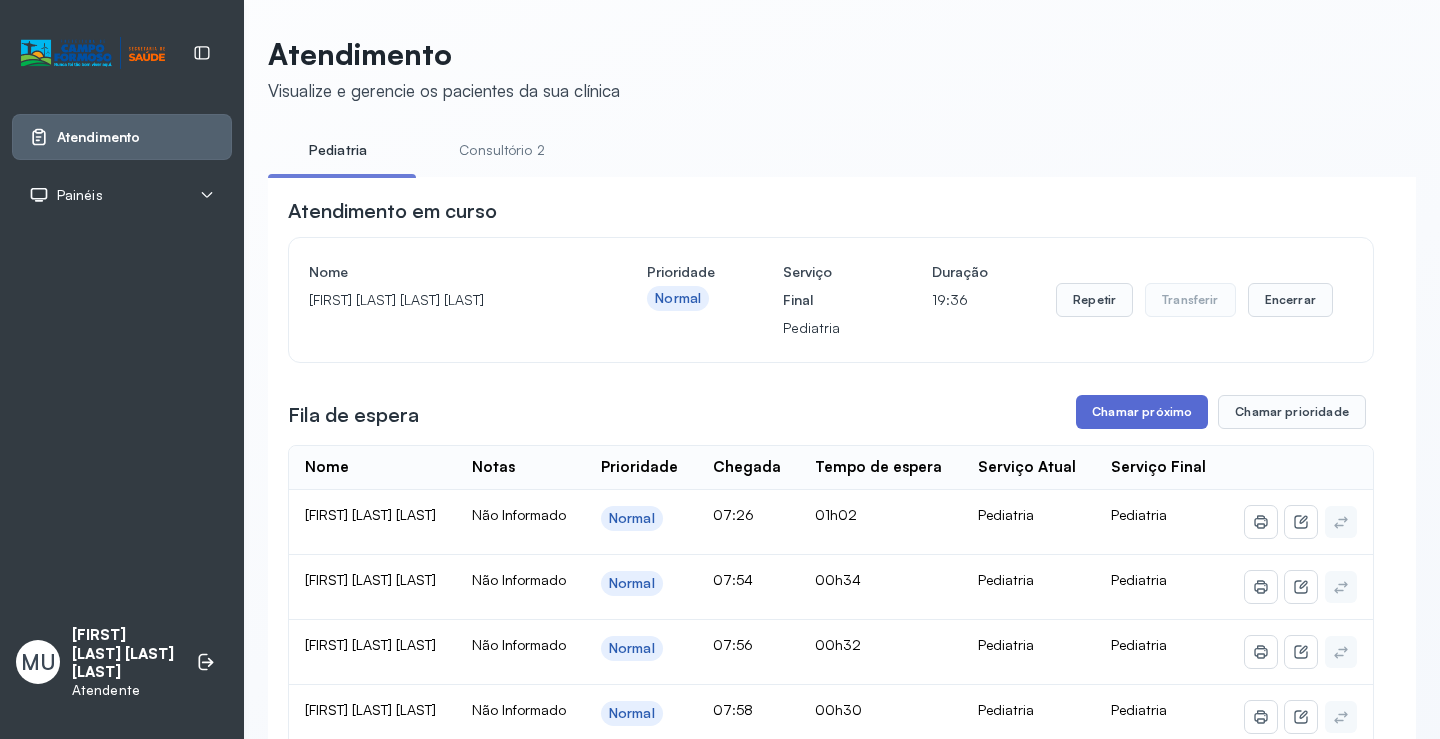 click on "Chamar próximo" at bounding box center [1142, 412] 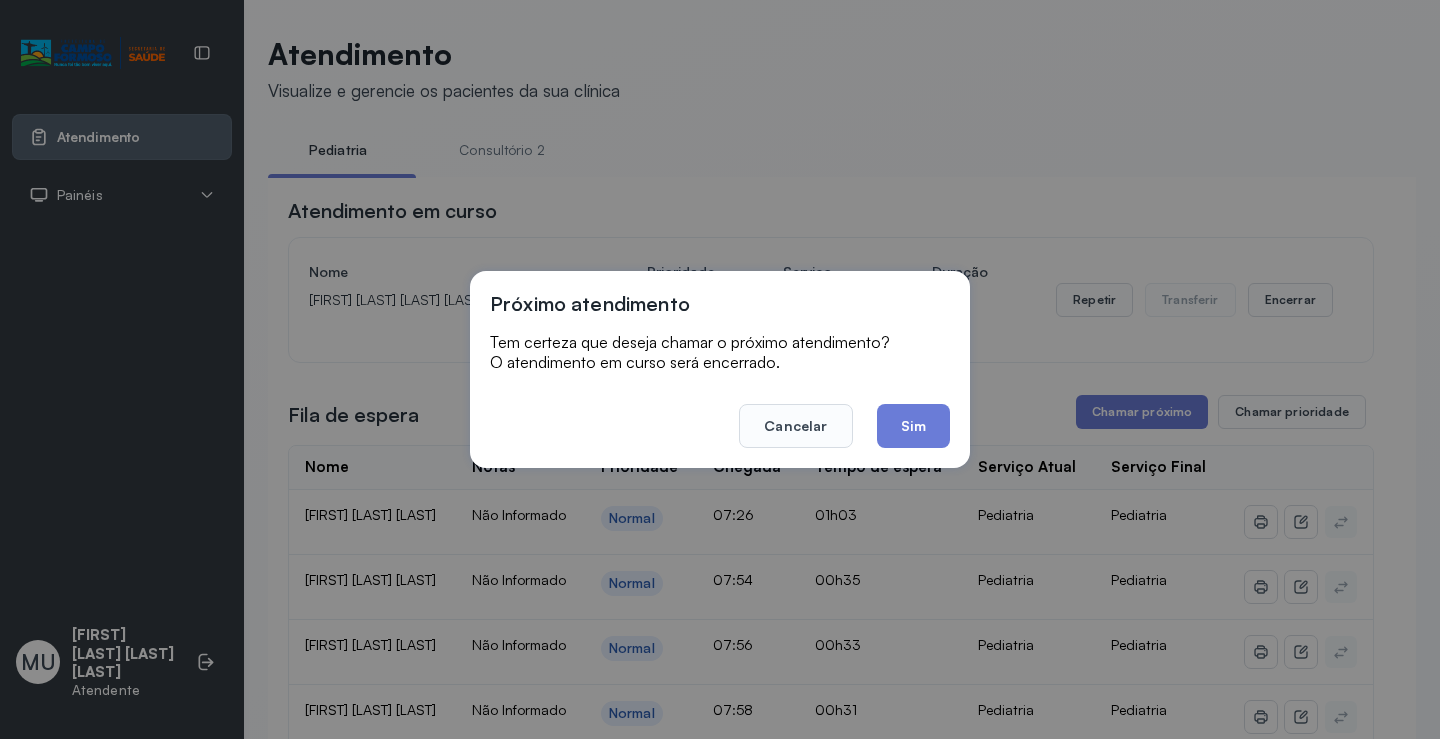 click on "Cancelar" 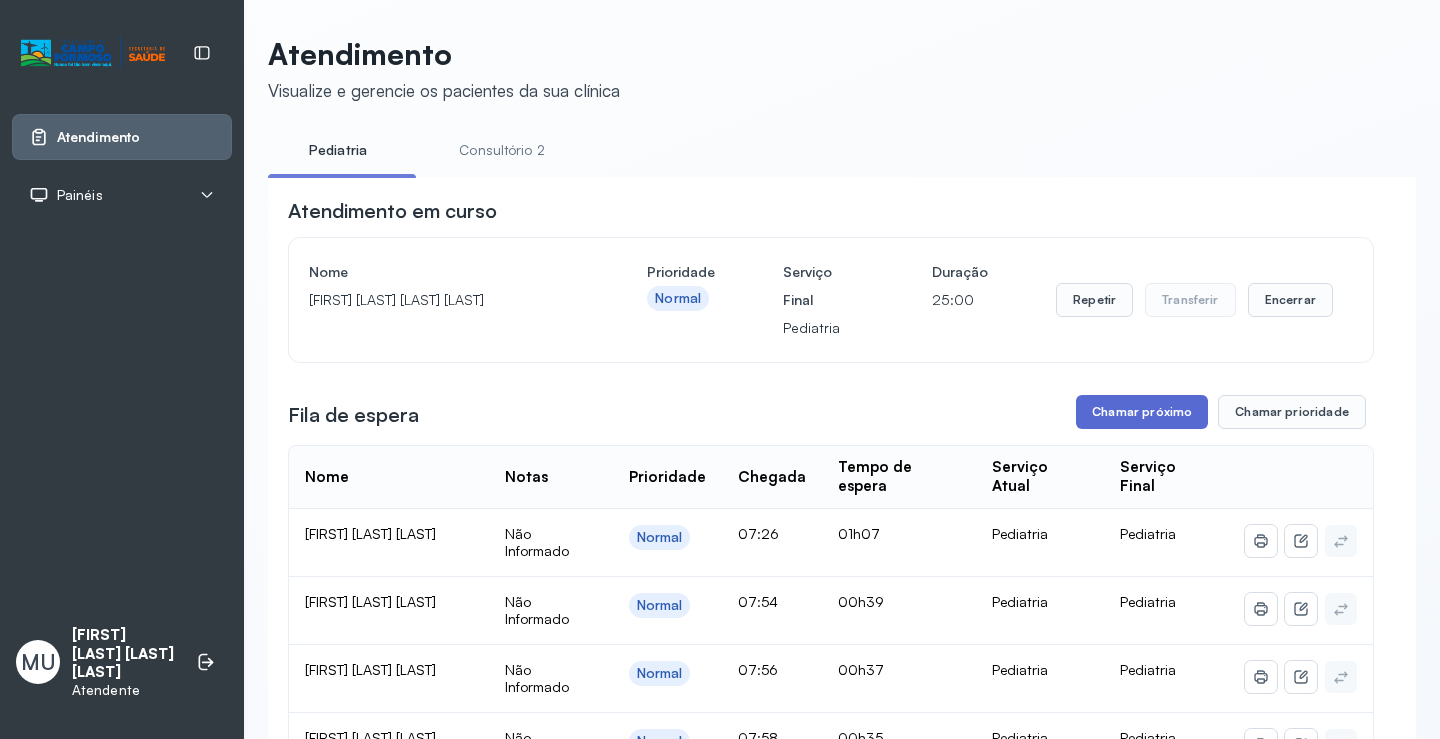 click on "Chamar próximo" at bounding box center (1142, 412) 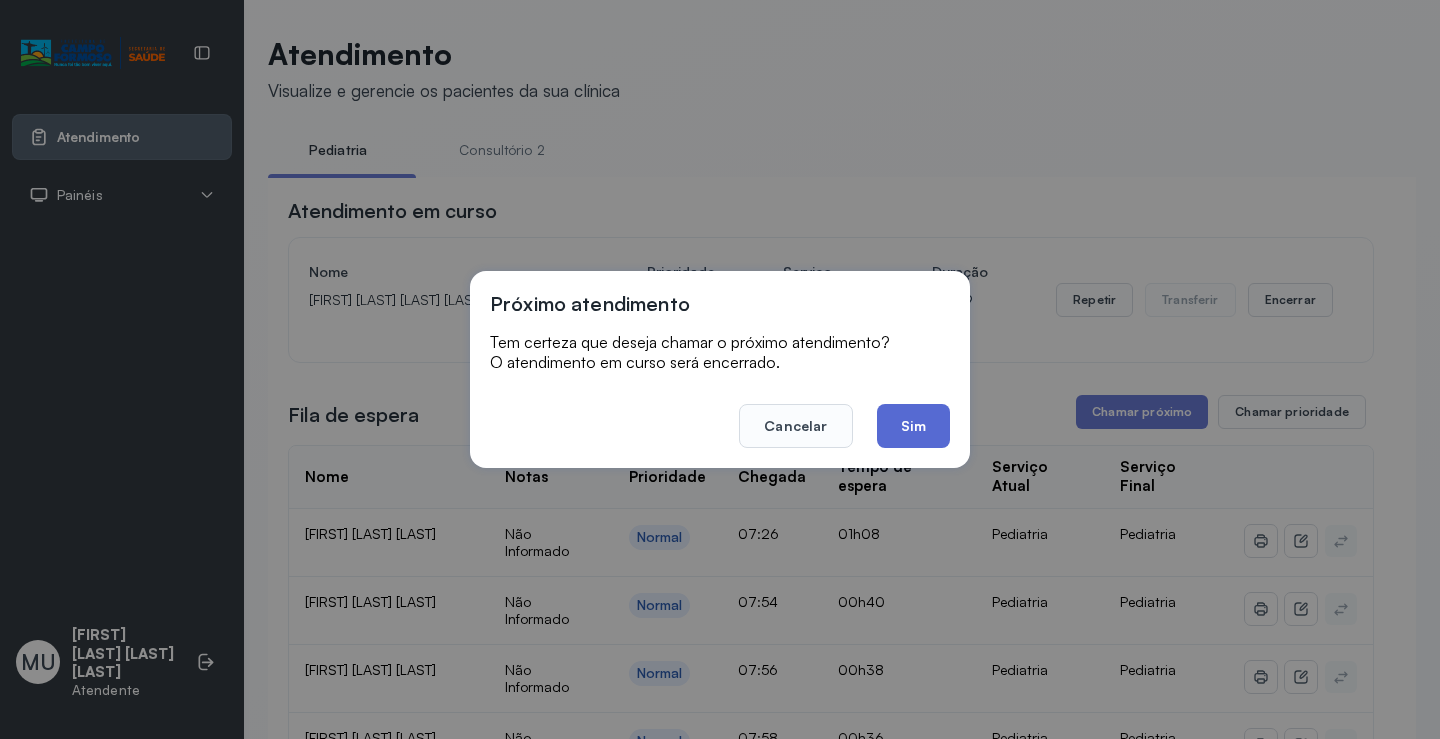 click on "Sim" 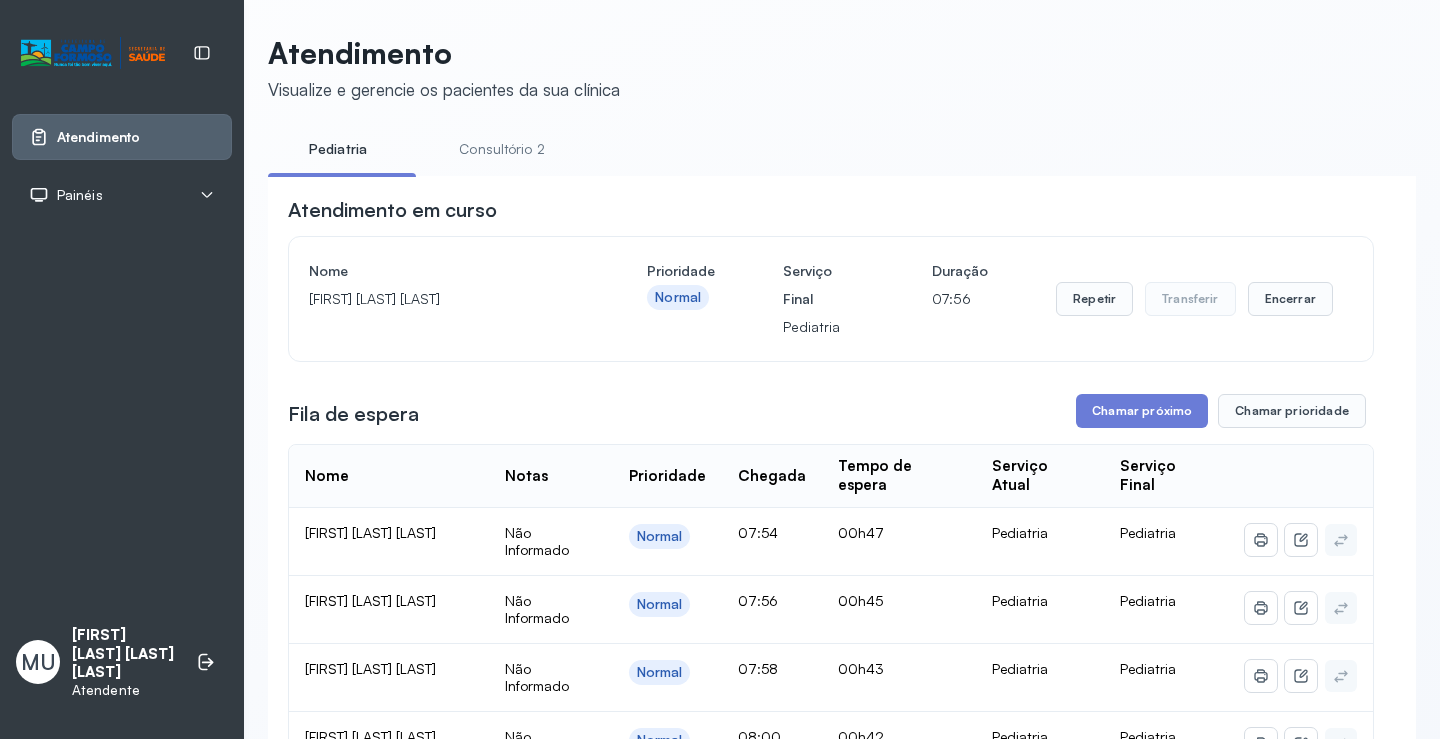 scroll, scrollTop: 0, scrollLeft: 0, axis: both 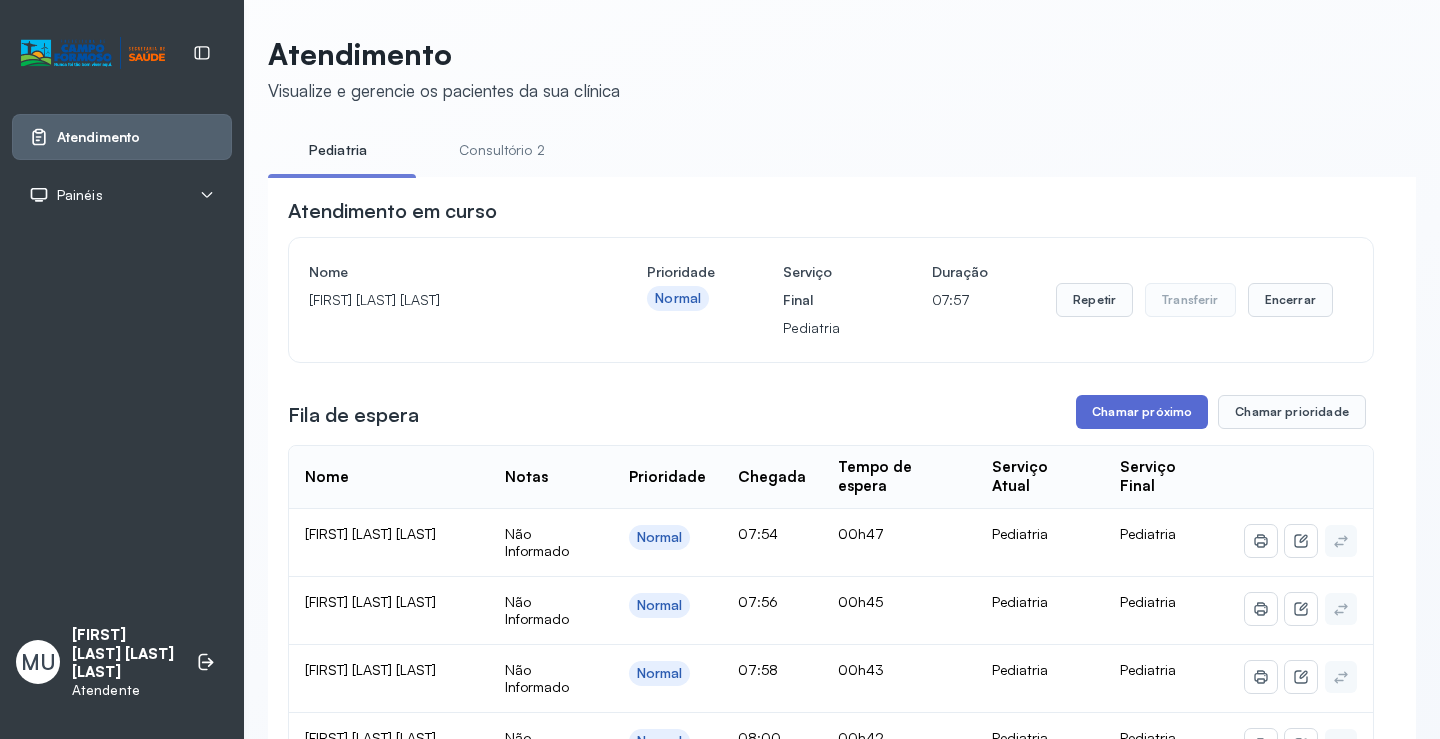 click on "Chamar próximo" at bounding box center [1142, 412] 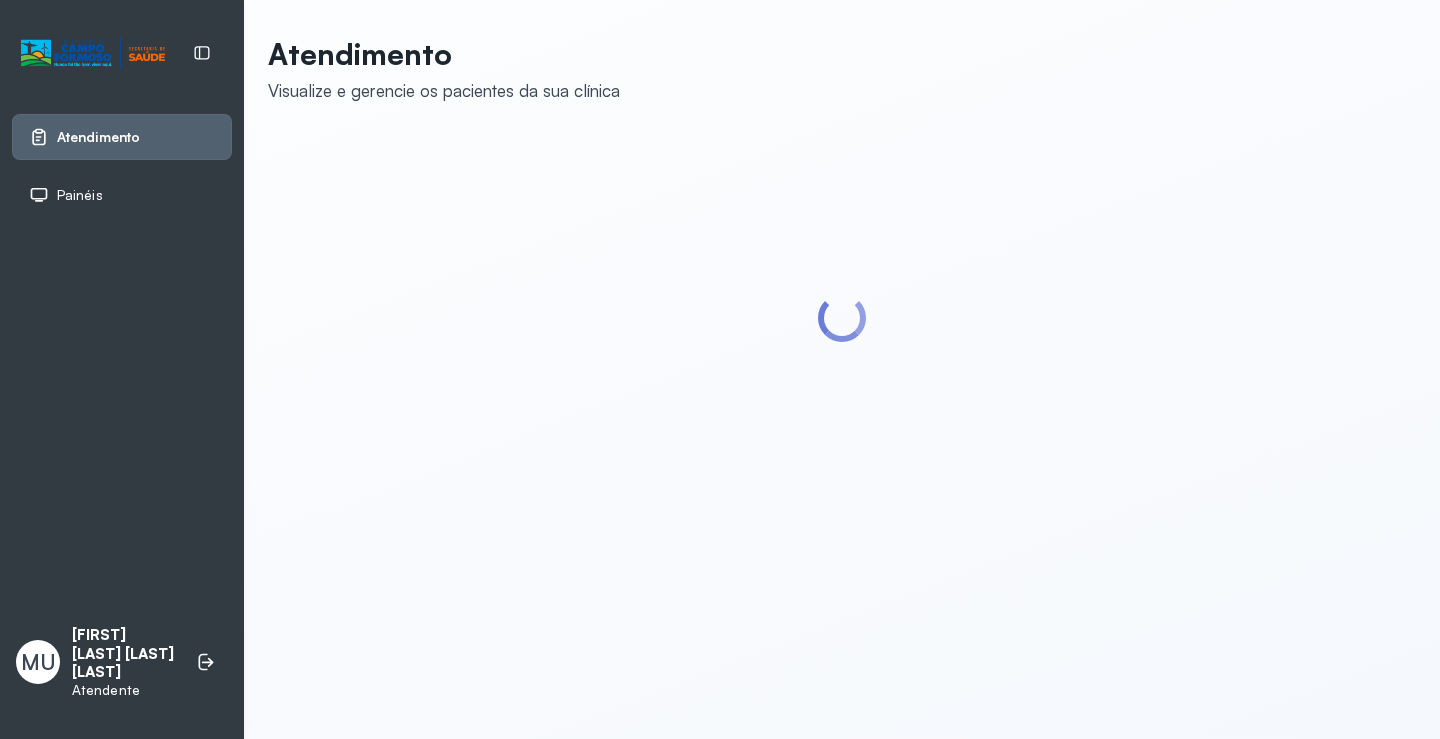 scroll, scrollTop: 0, scrollLeft: 0, axis: both 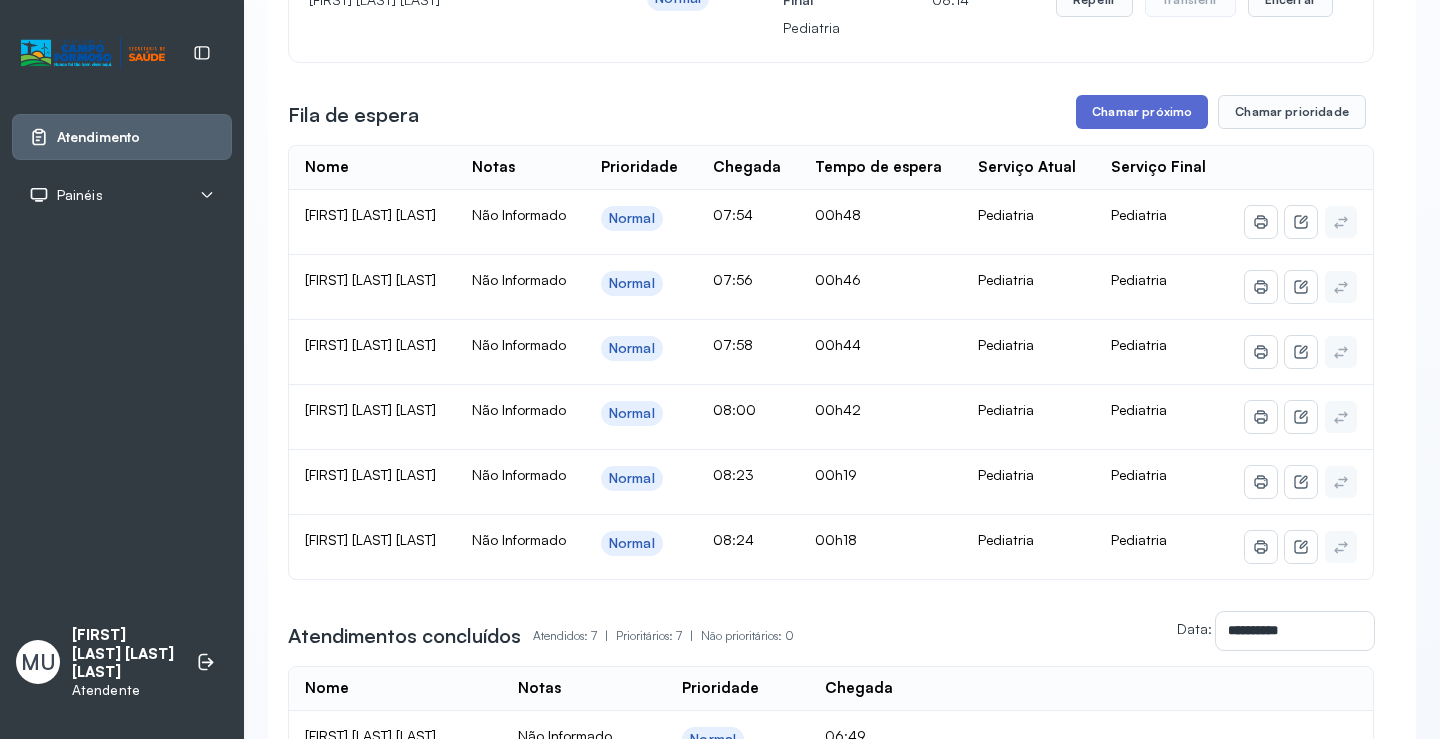 click on "Chamar próximo" at bounding box center (1142, 112) 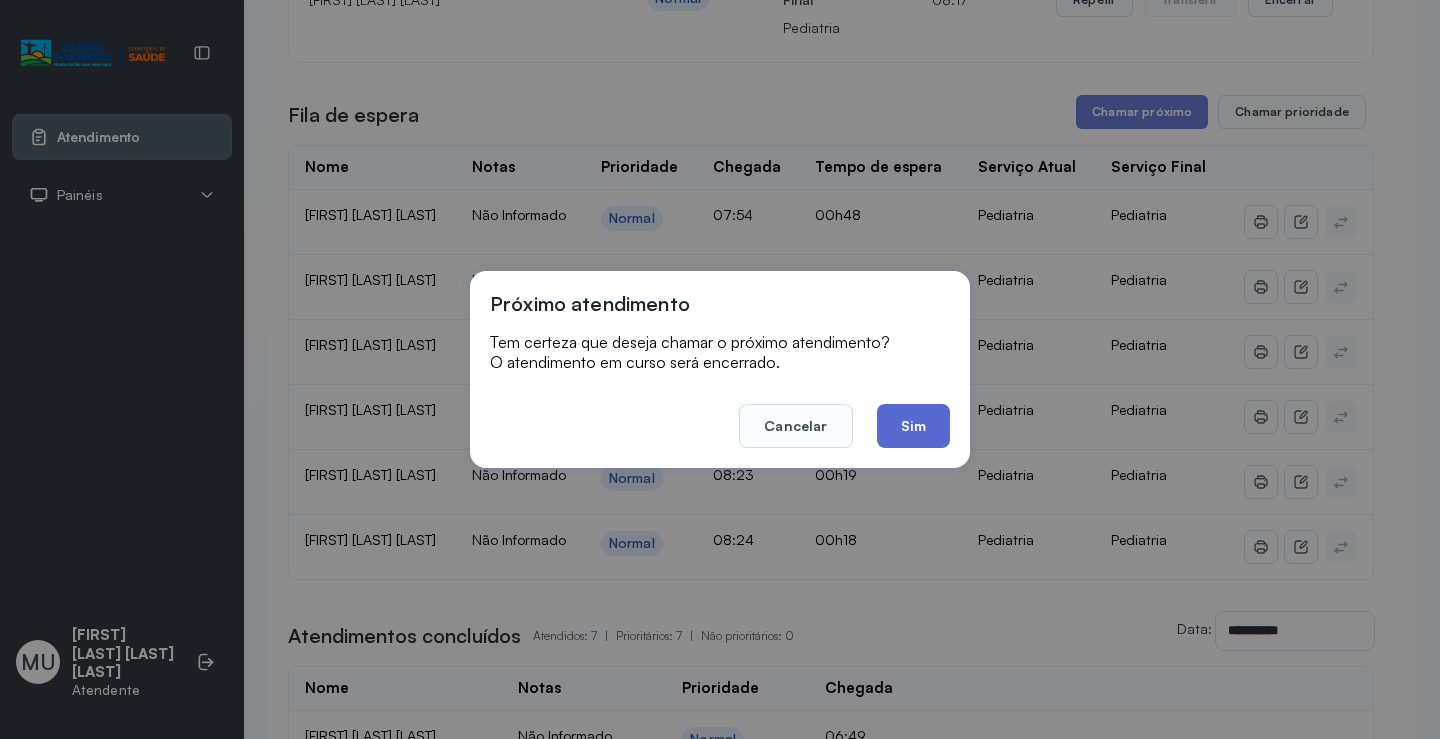 click on "Sim" 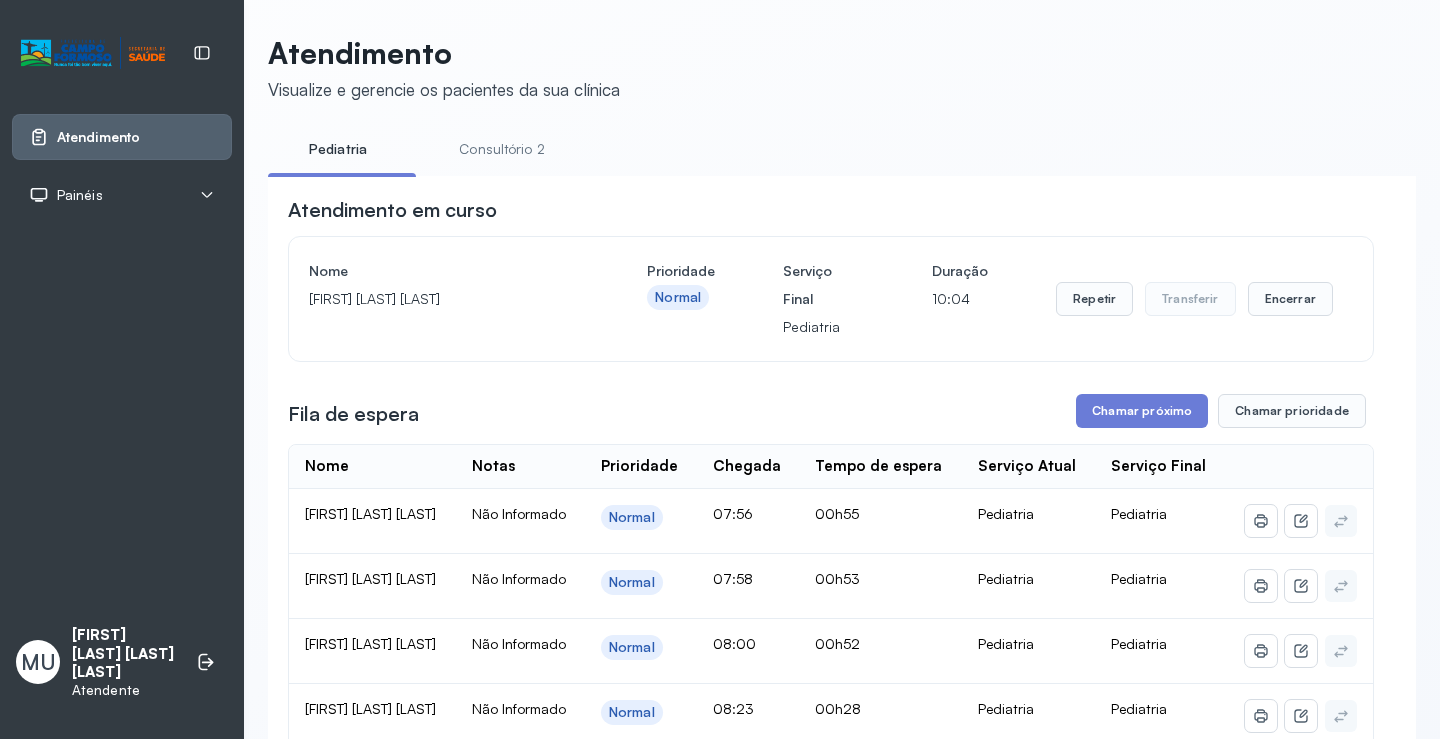 scroll, scrollTop: 300, scrollLeft: 0, axis: vertical 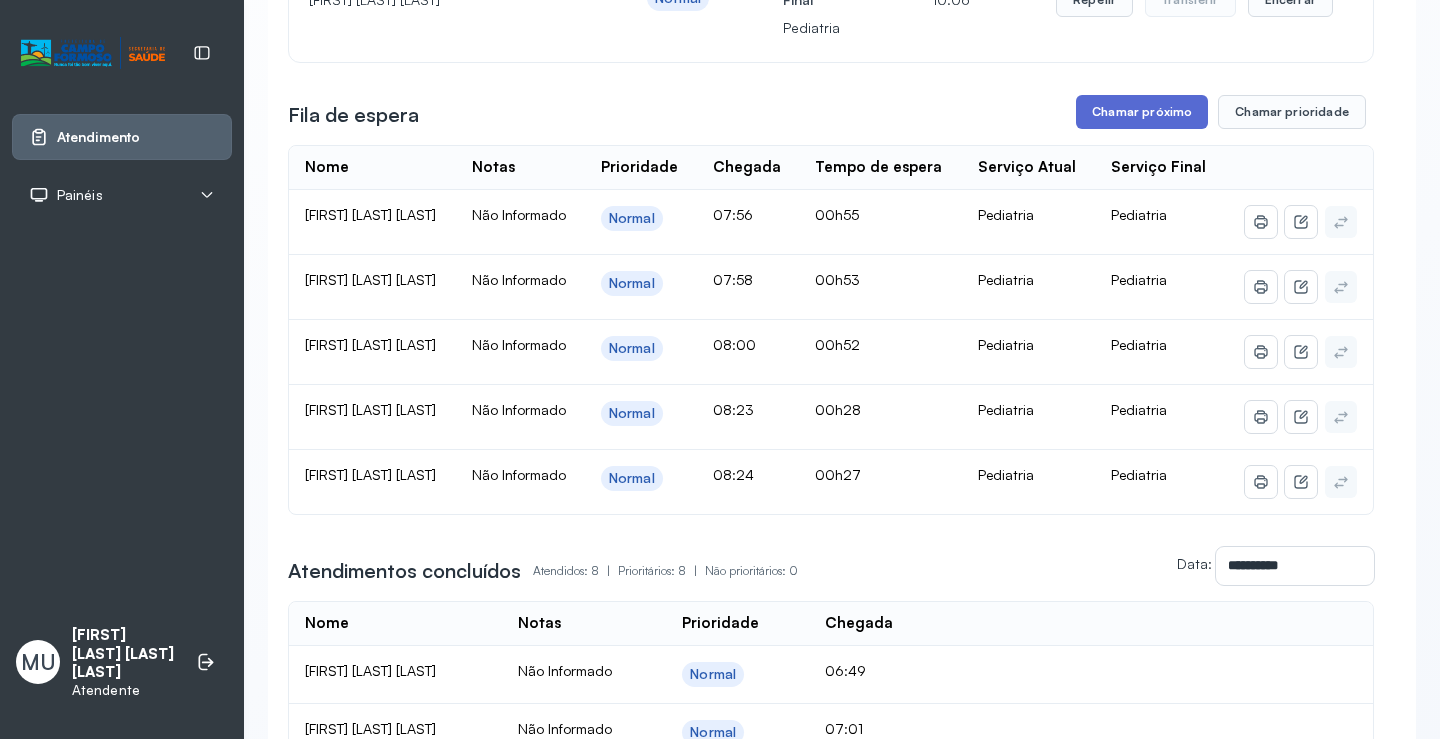 click on "Chamar próximo" at bounding box center [1142, 112] 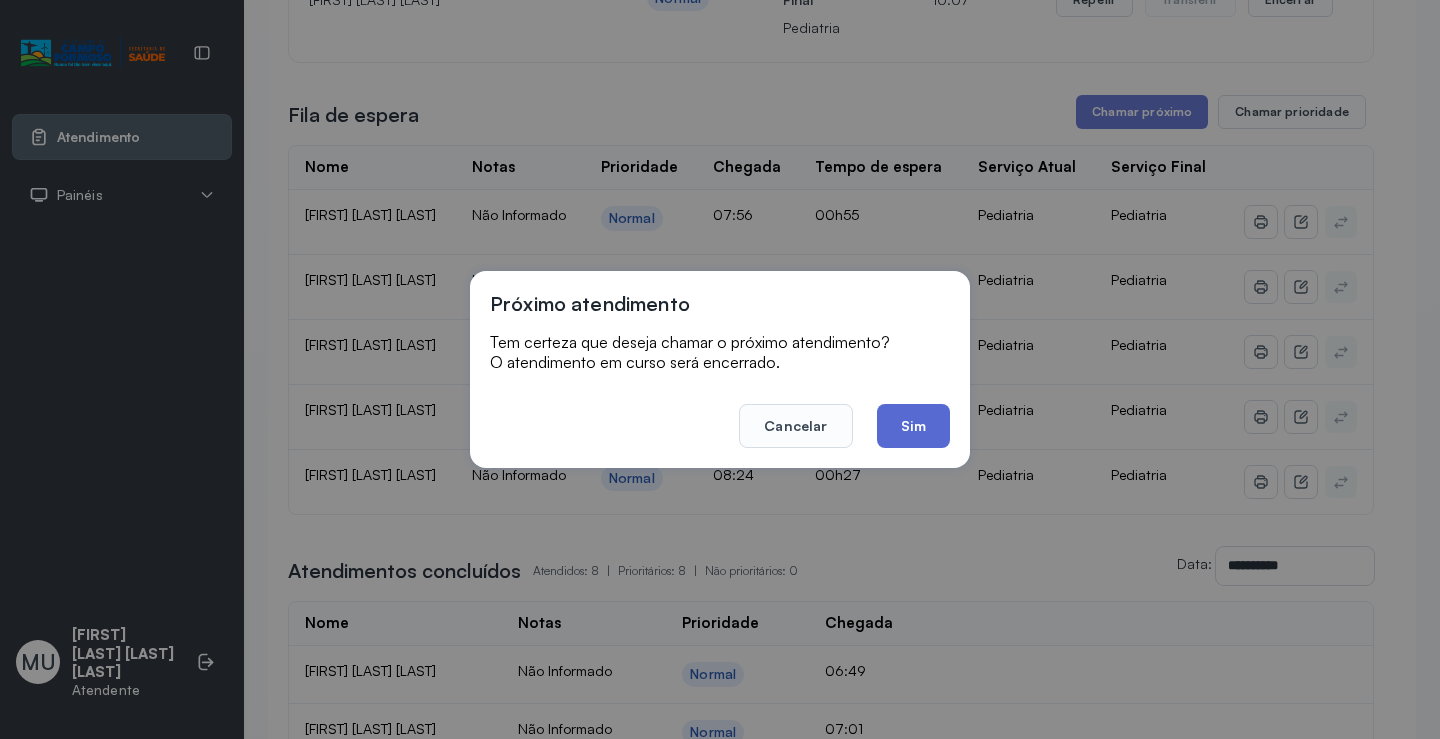 click on "Sim" 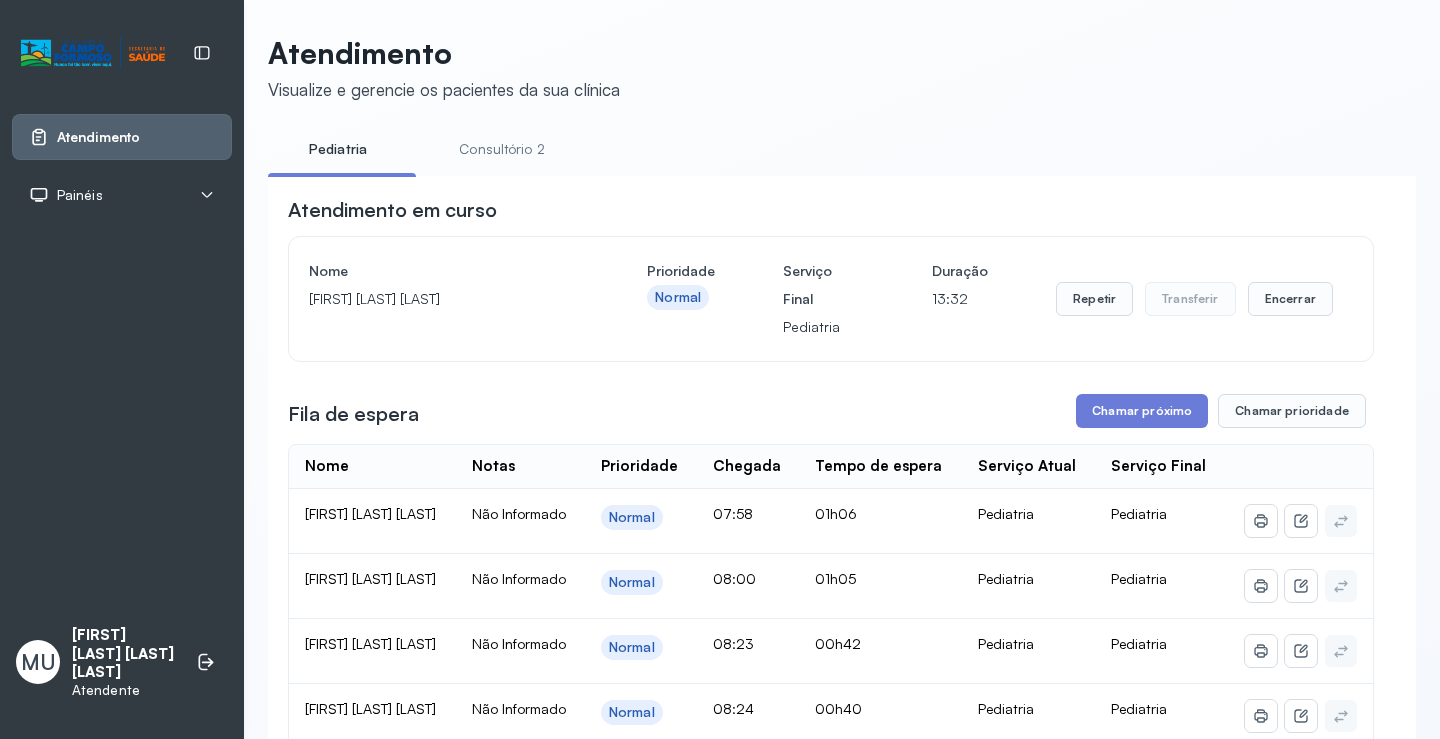 scroll, scrollTop: 300, scrollLeft: 0, axis: vertical 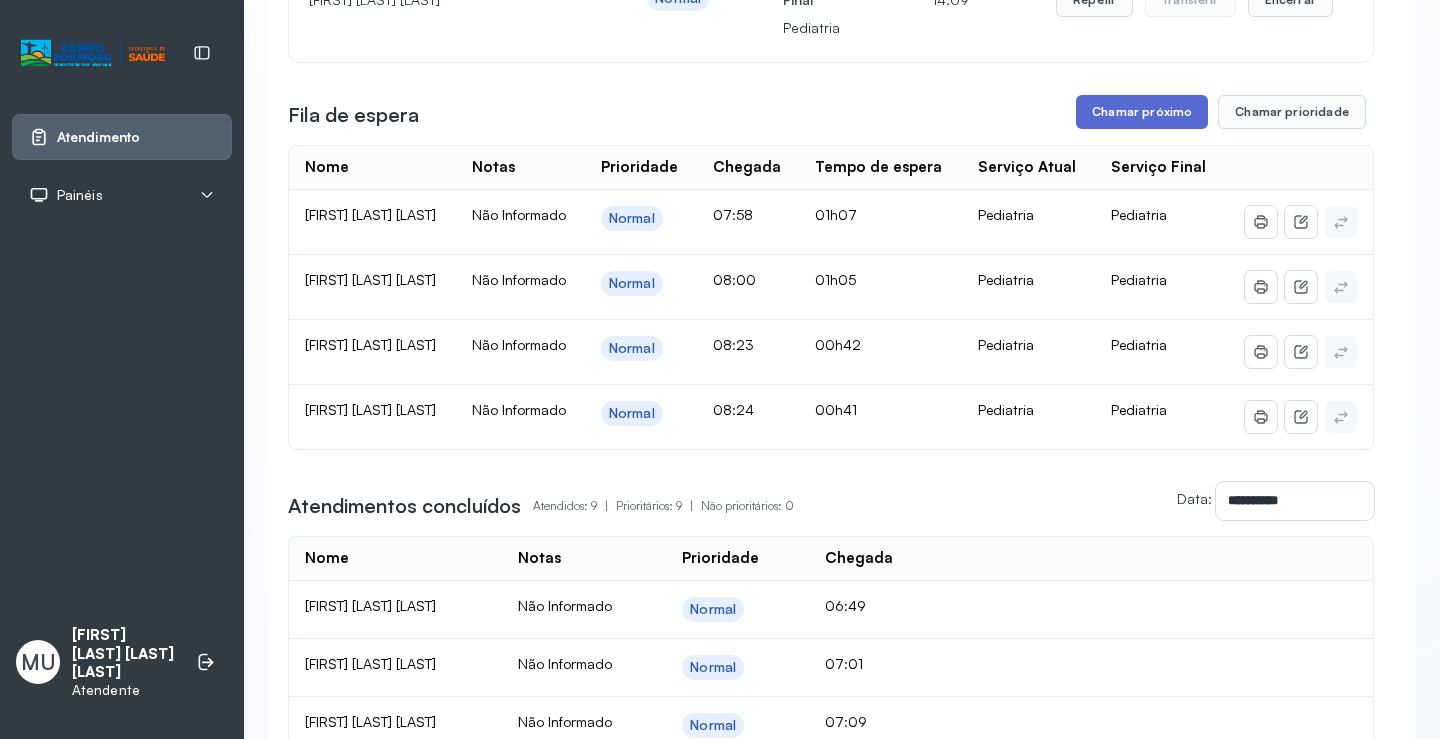 click on "Chamar próximo" at bounding box center (1142, 112) 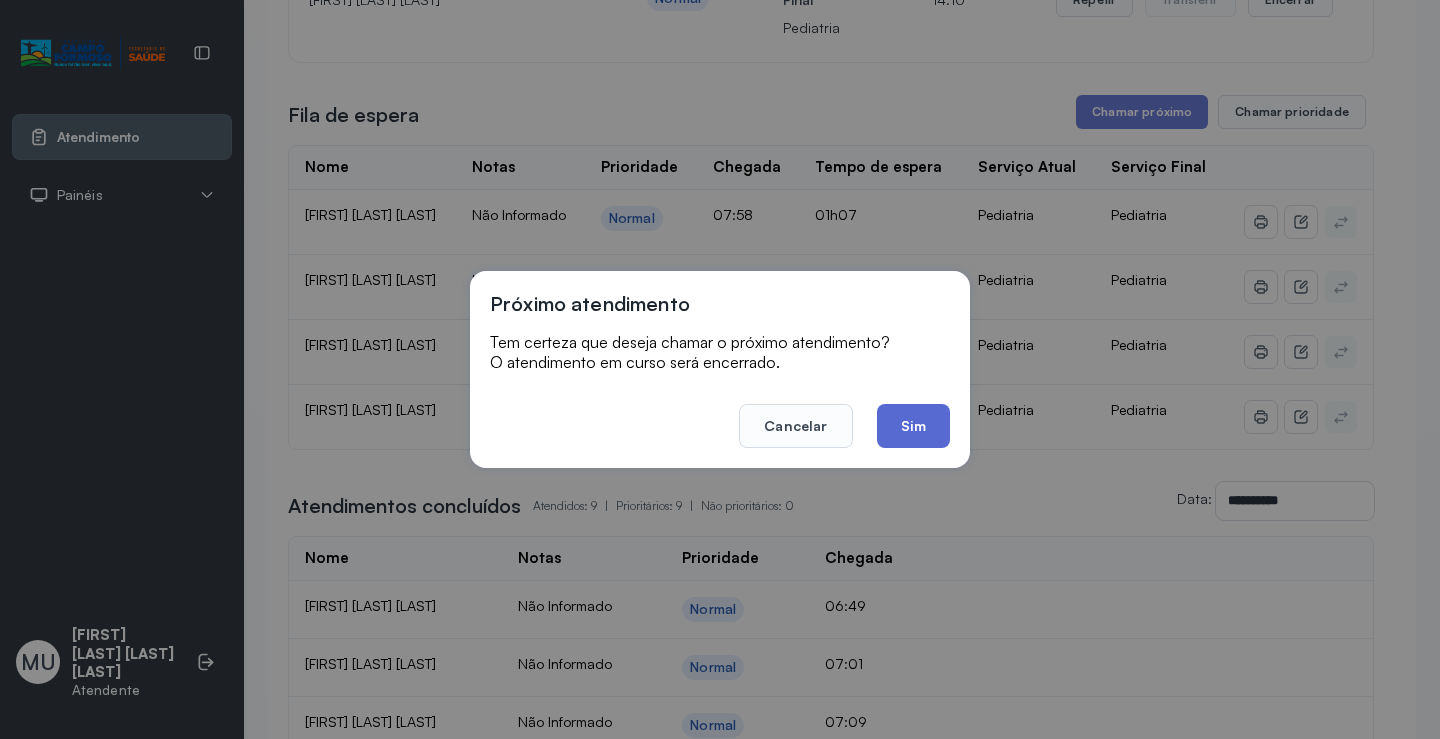click on "Sim" 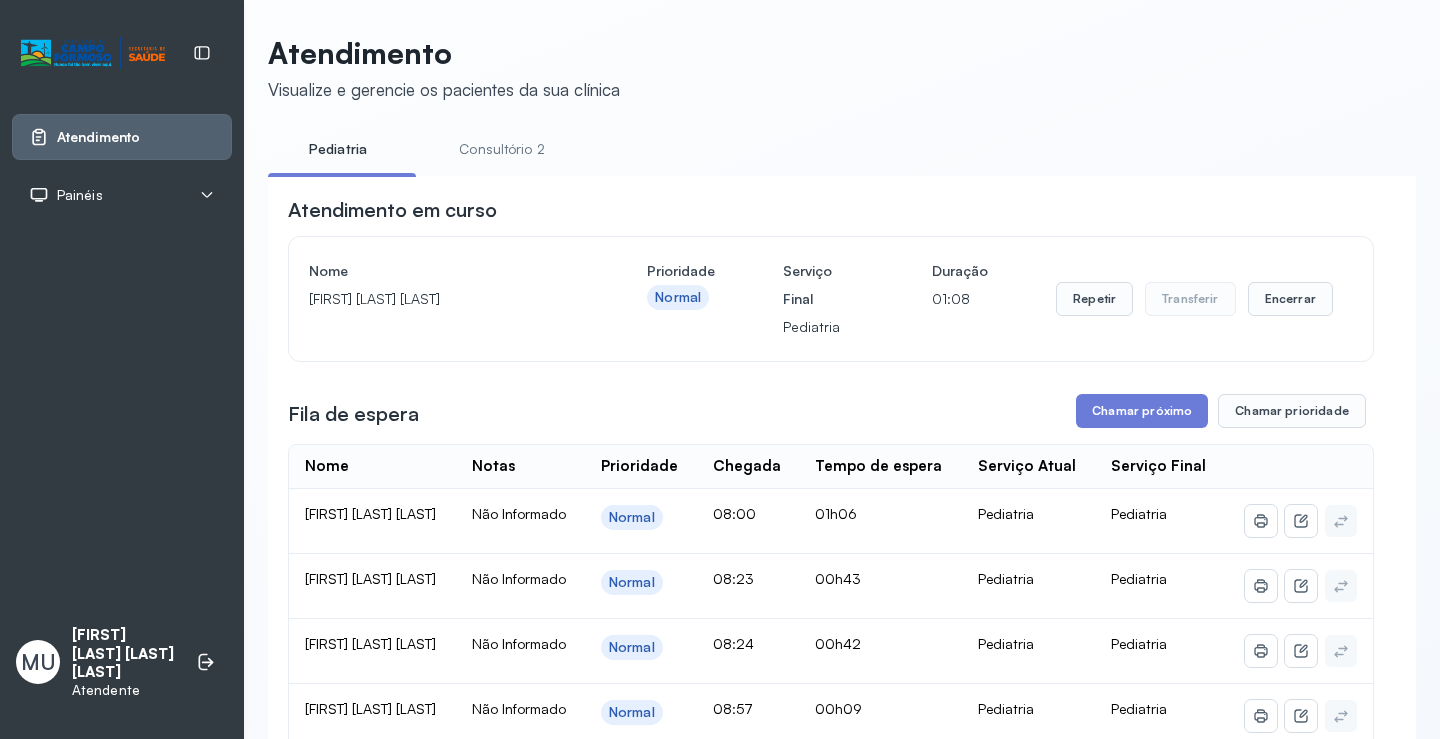 scroll, scrollTop: 300, scrollLeft: 0, axis: vertical 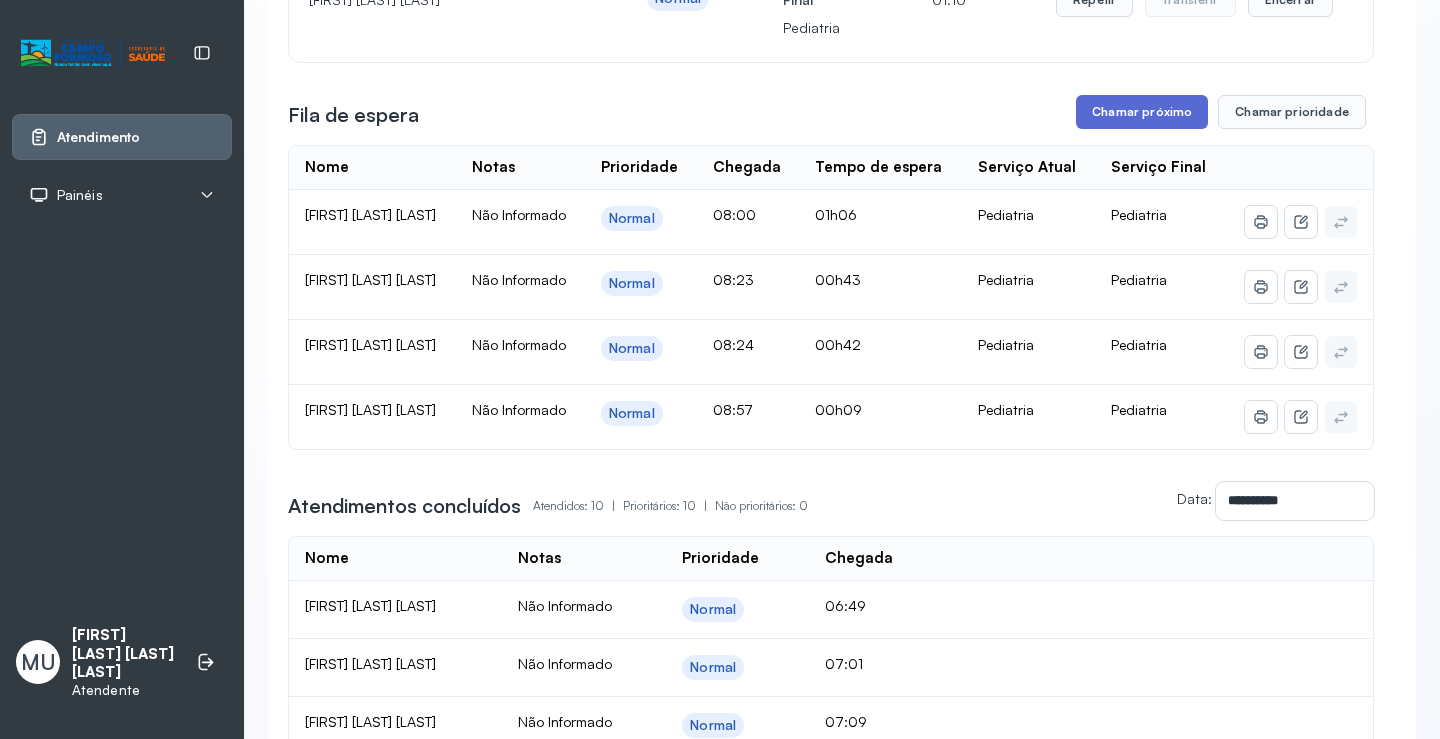 click on "Chamar próximo" at bounding box center (1142, 112) 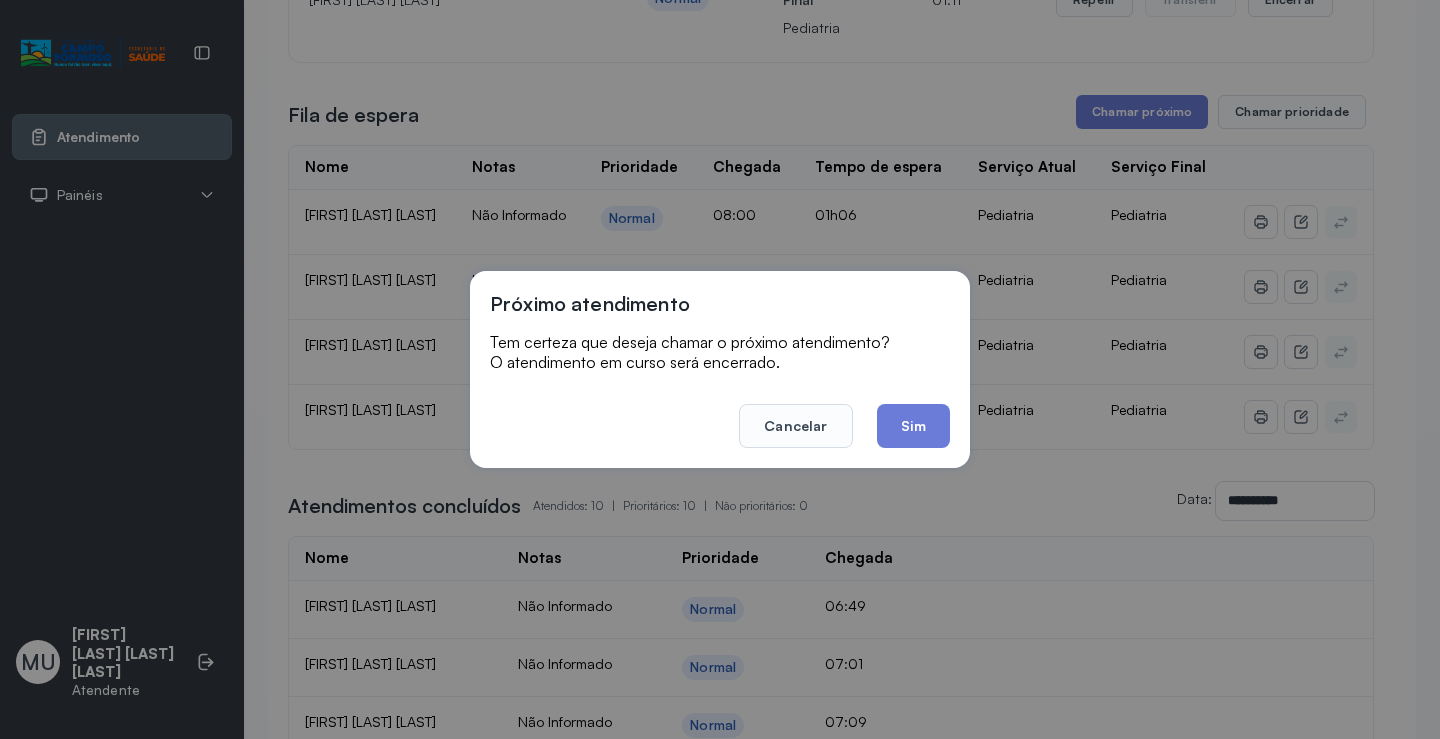 click on "Sim" 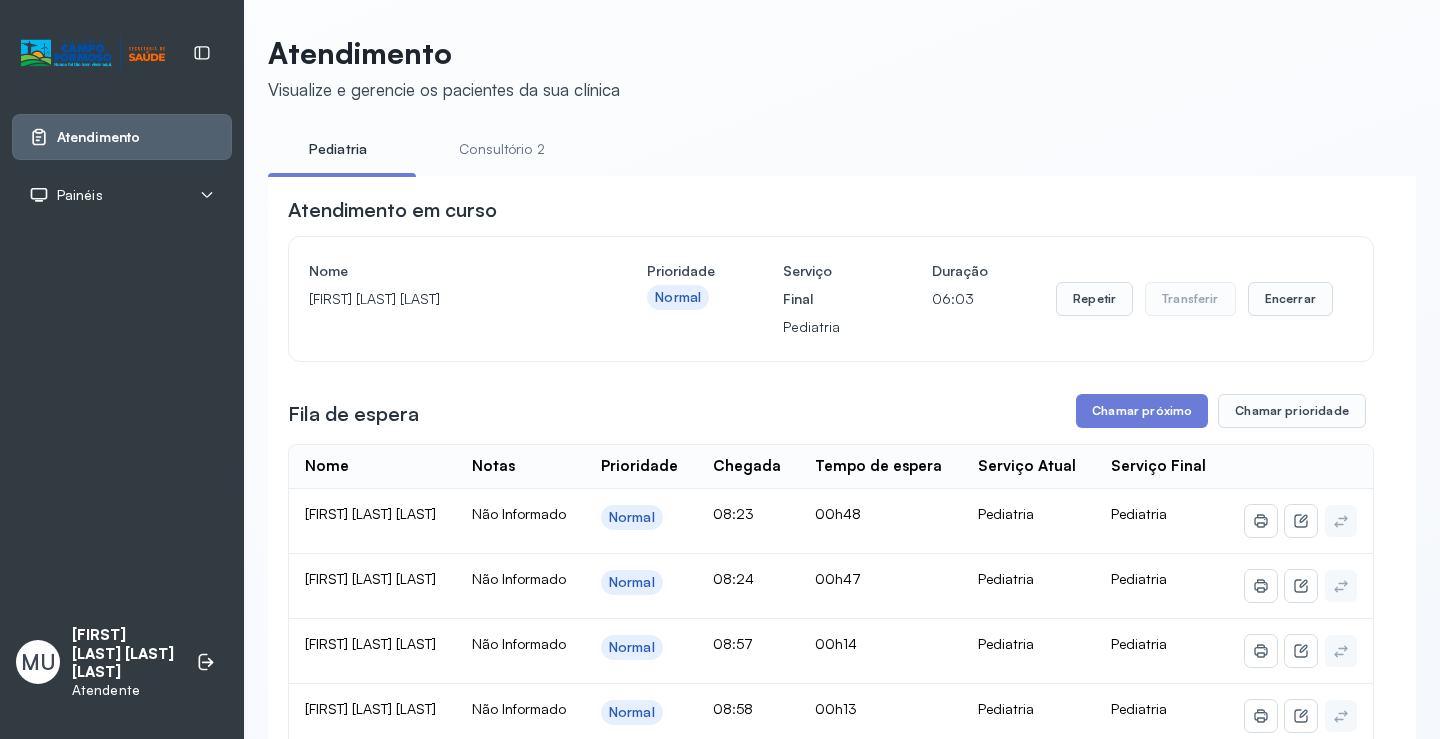 scroll, scrollTop: 300, scrollLeft: 0, axis: vertical 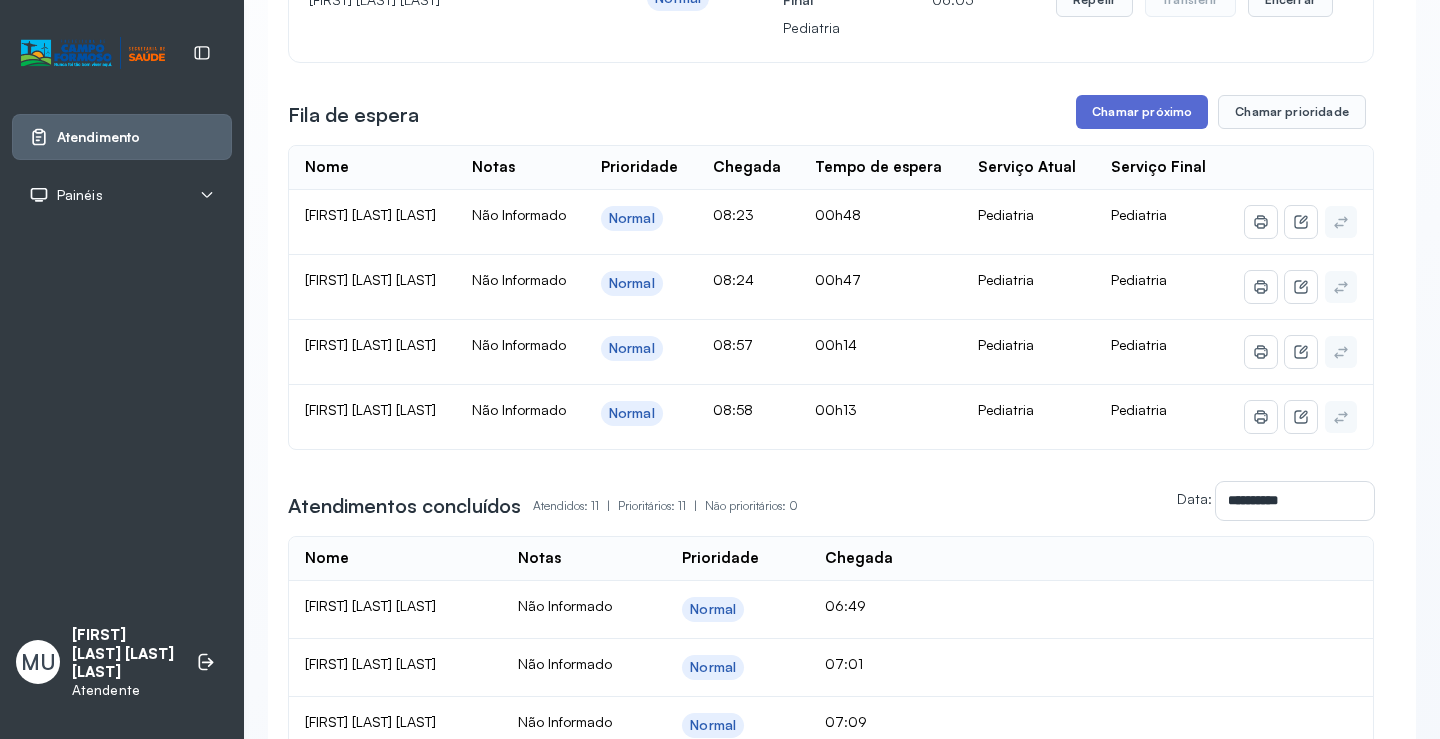 click on "Chamar próximo" at bounding box center (1142, 112) 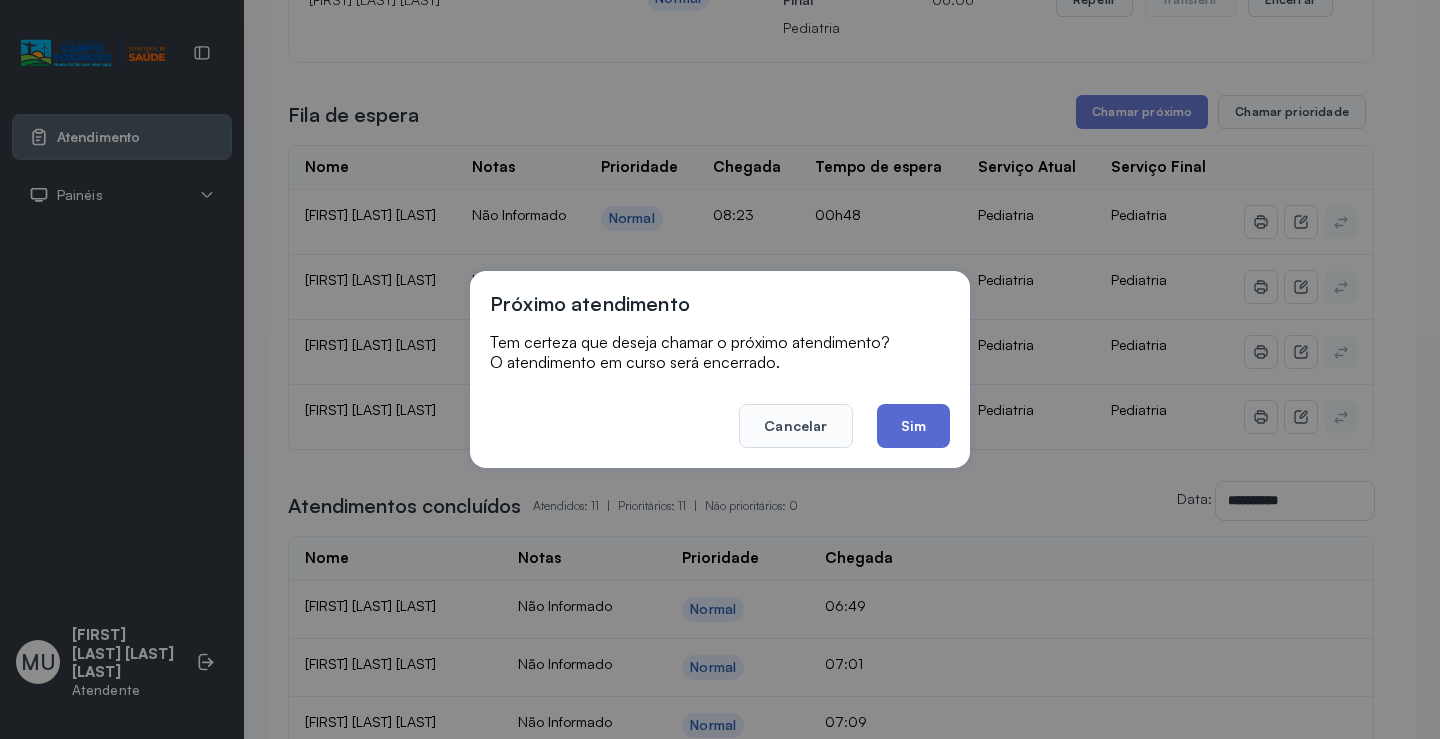 click on "Sim" 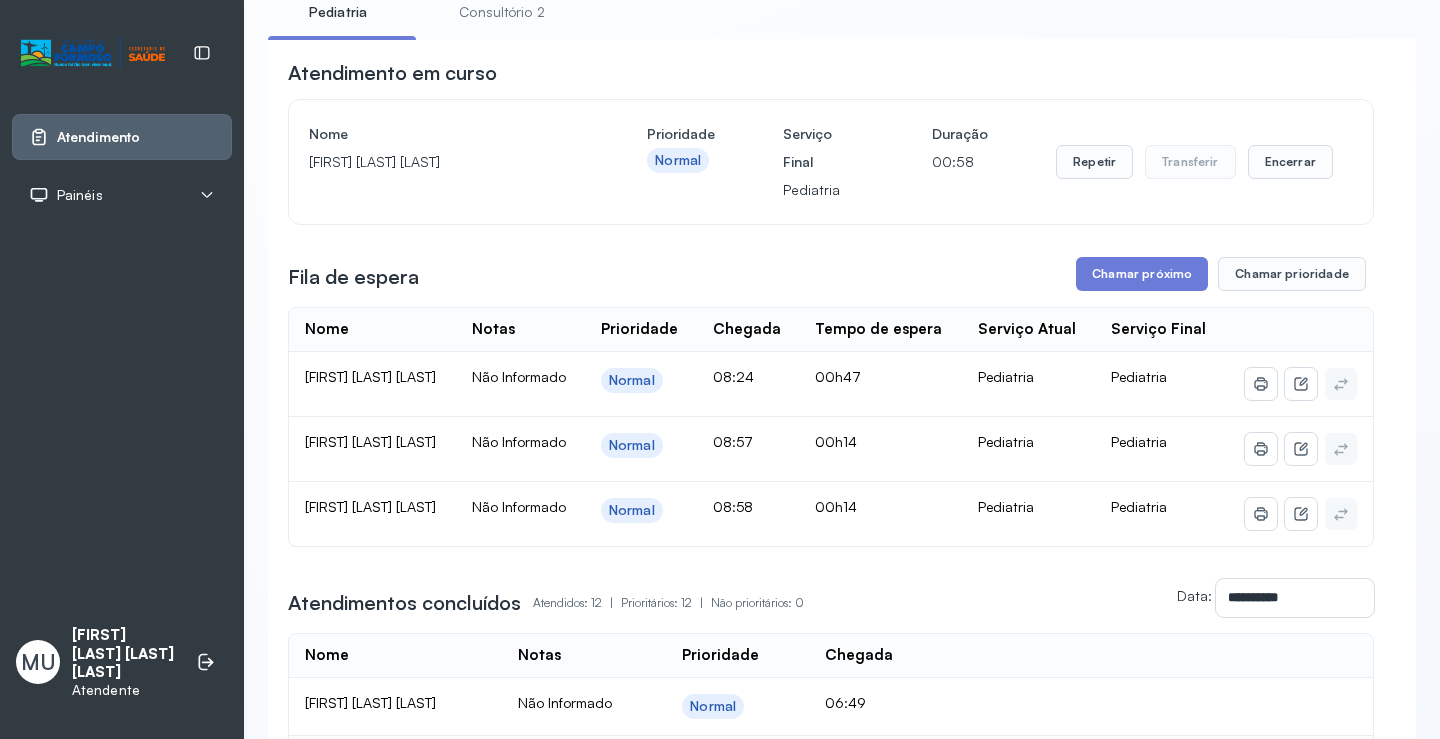 scroll, scrollTop: 0, scrollLeft: 0, axis: both 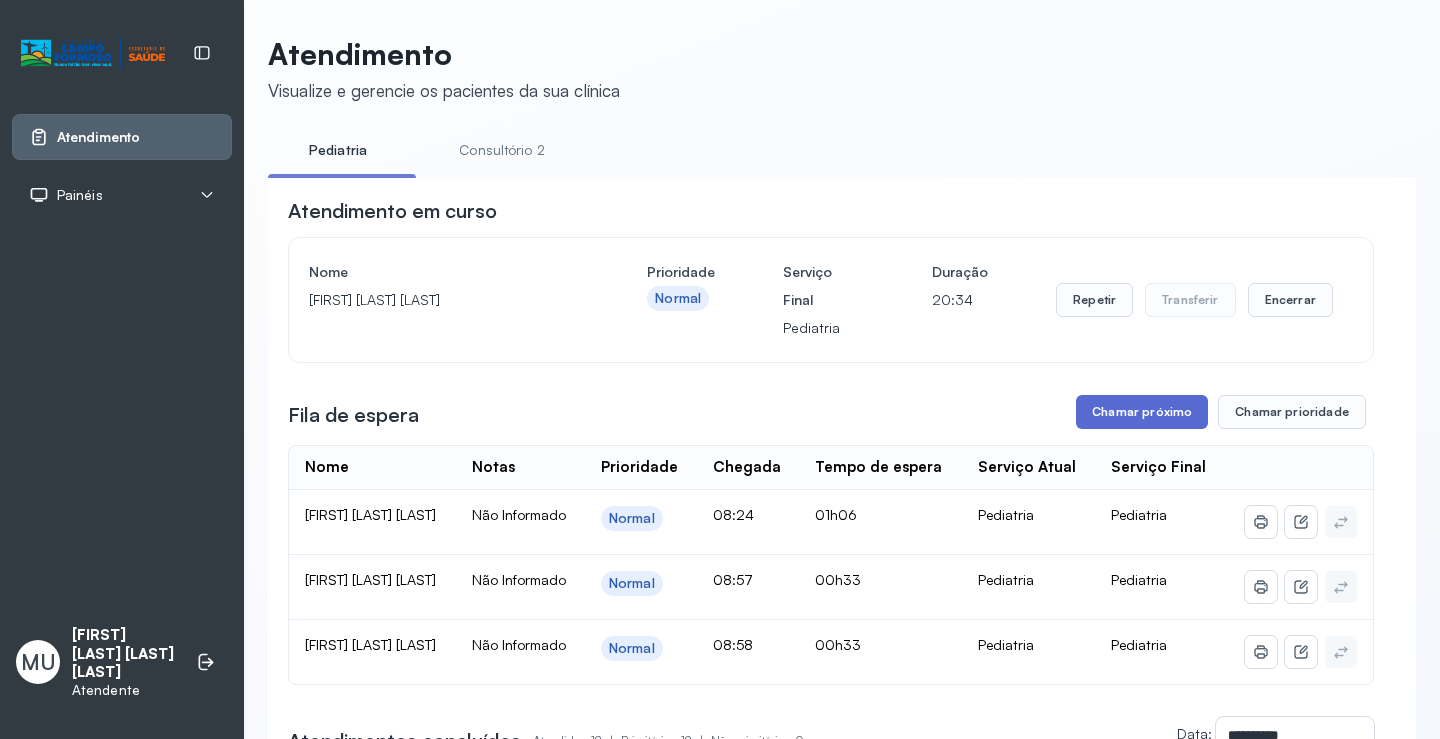 click on "Chamar próximo" at bounding box center (1142, 412) 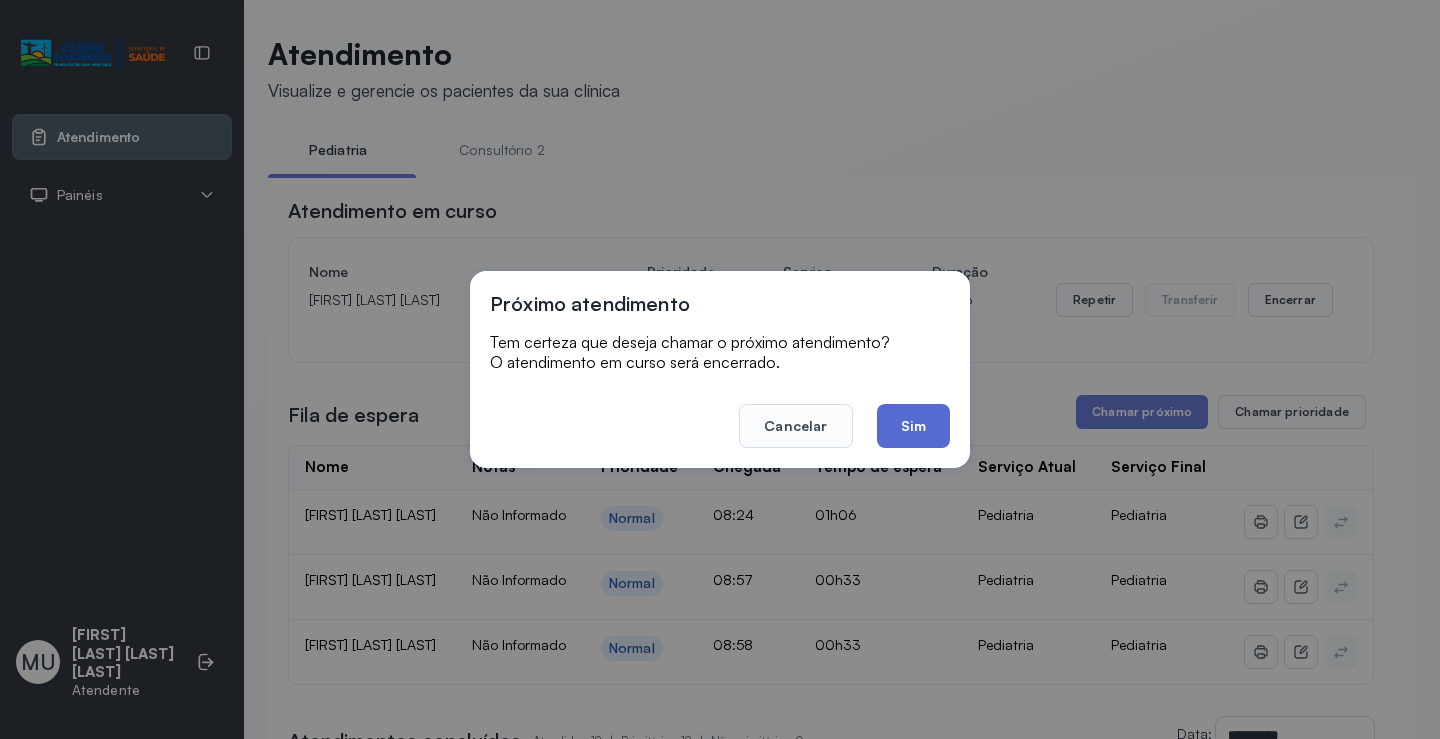 click on "Sim" 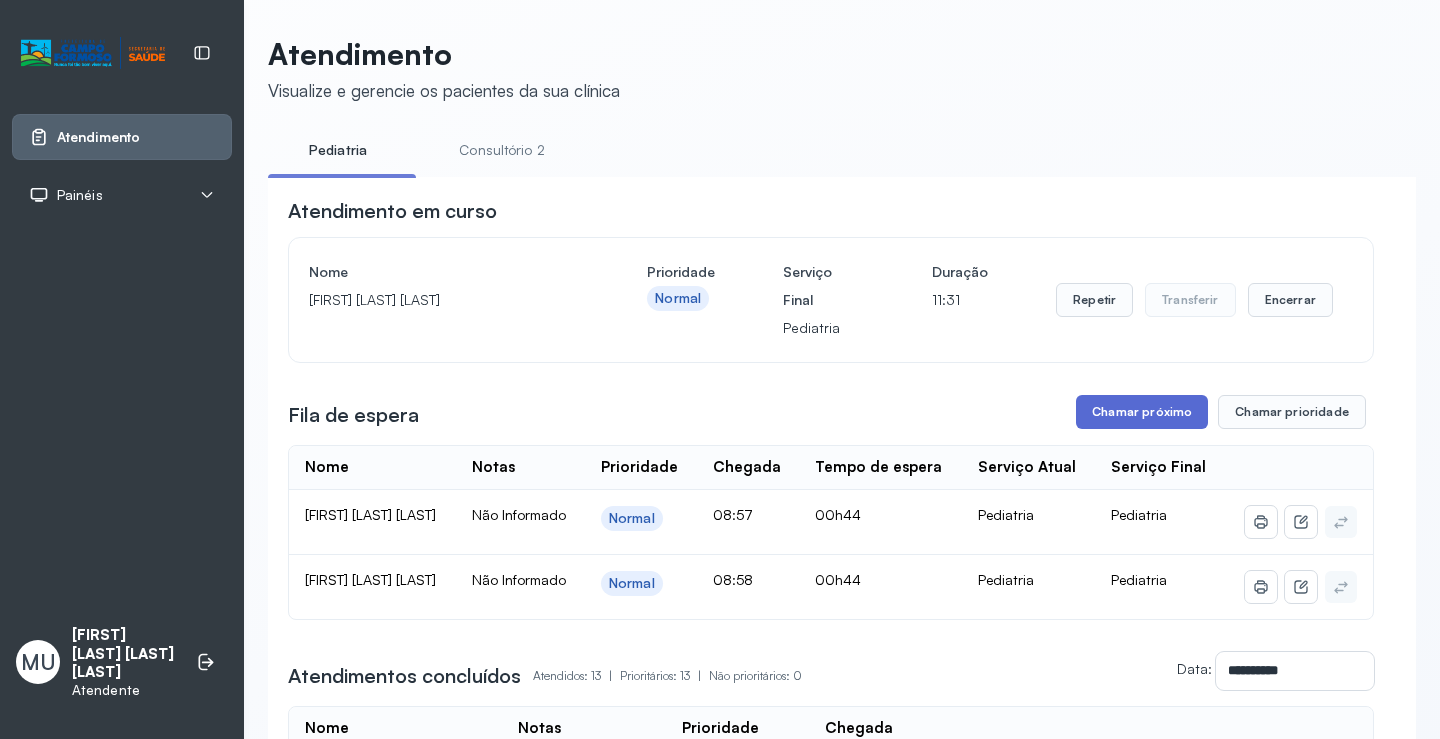 click on "Chamar próximo" at bounding box center [1142, 412] 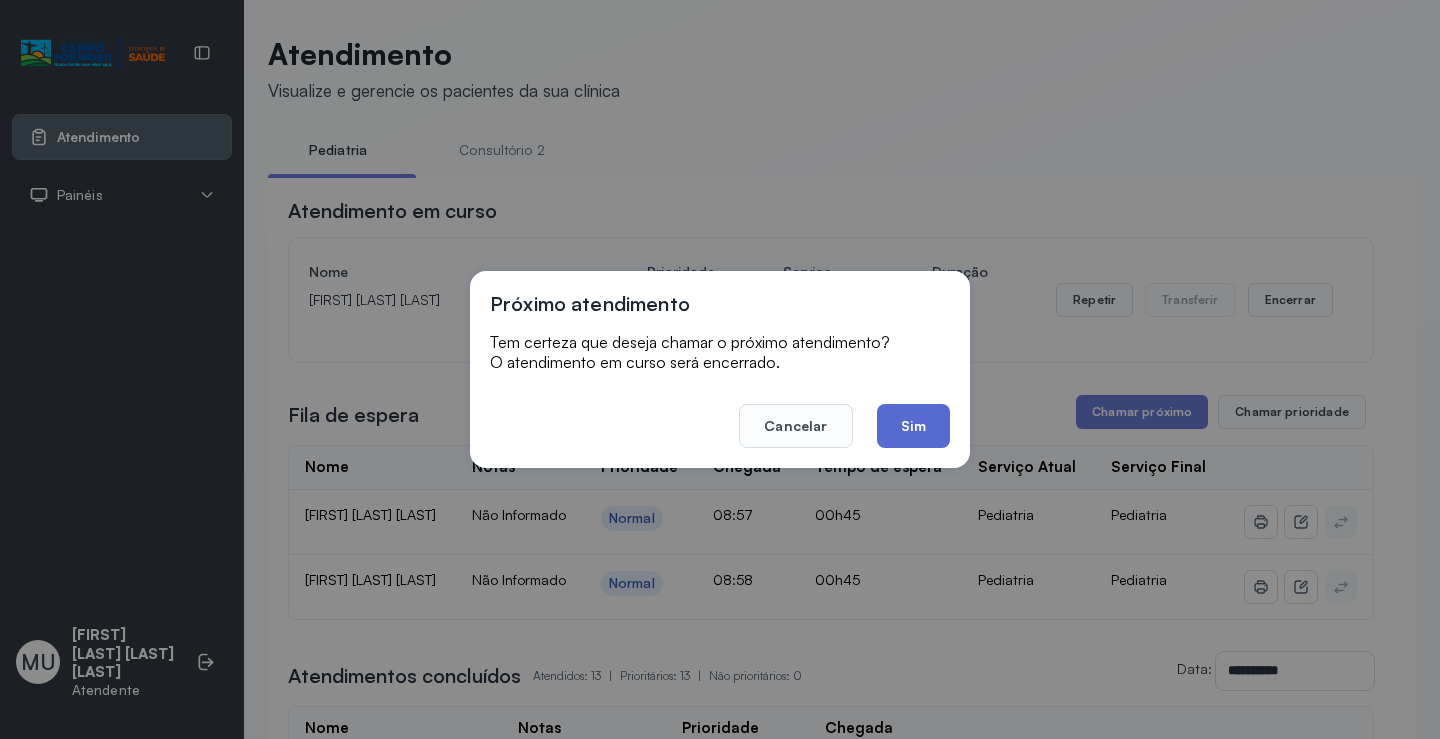 click on "Sim" 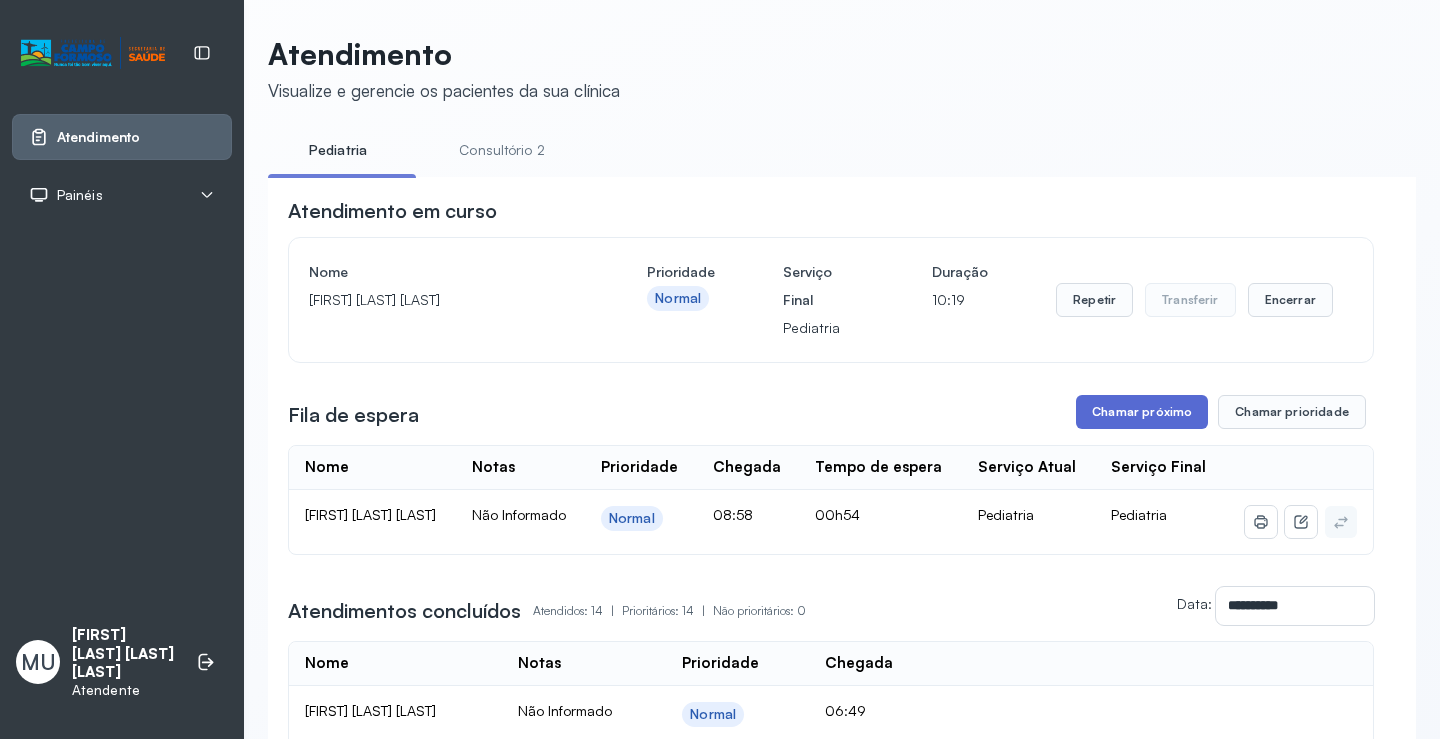 click on "Chamar próximo" at bounding box center [1142, 412] 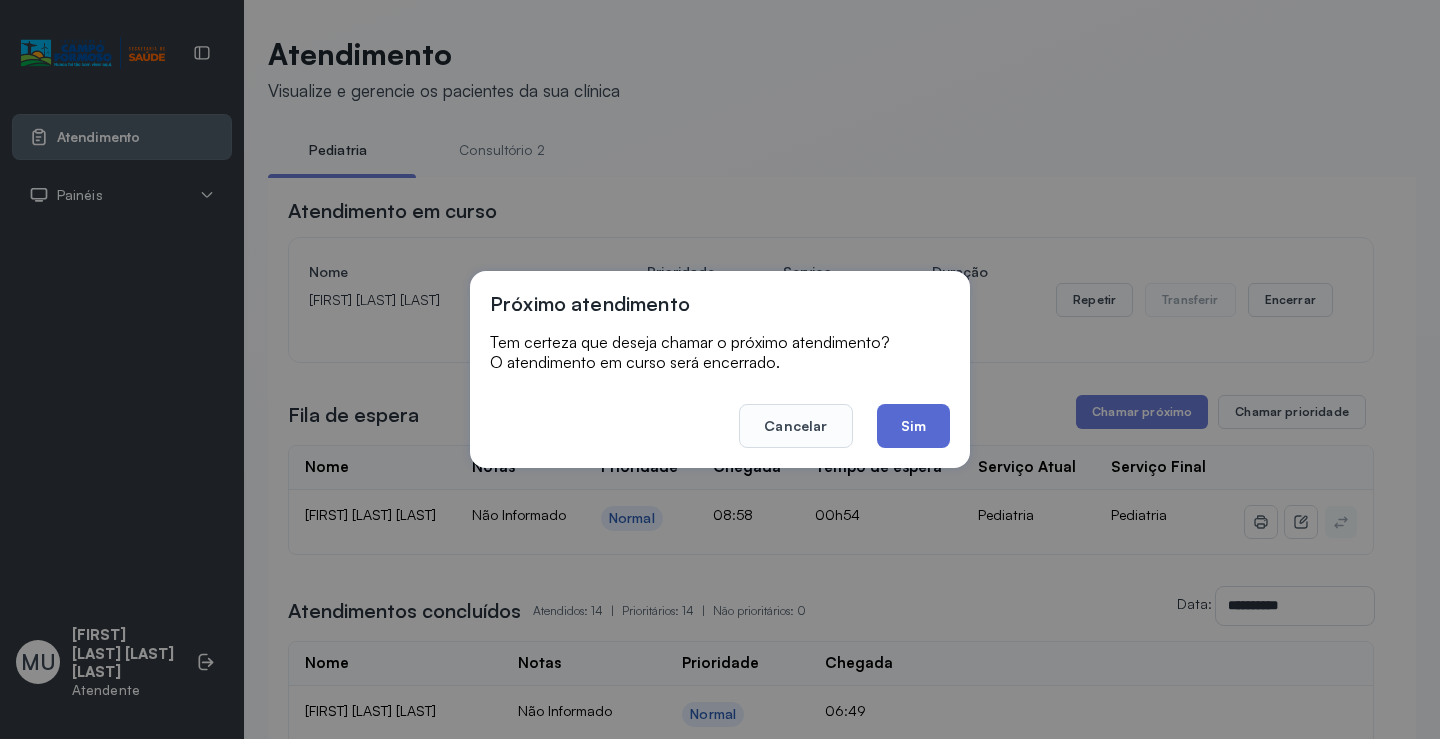 click on "Sim" 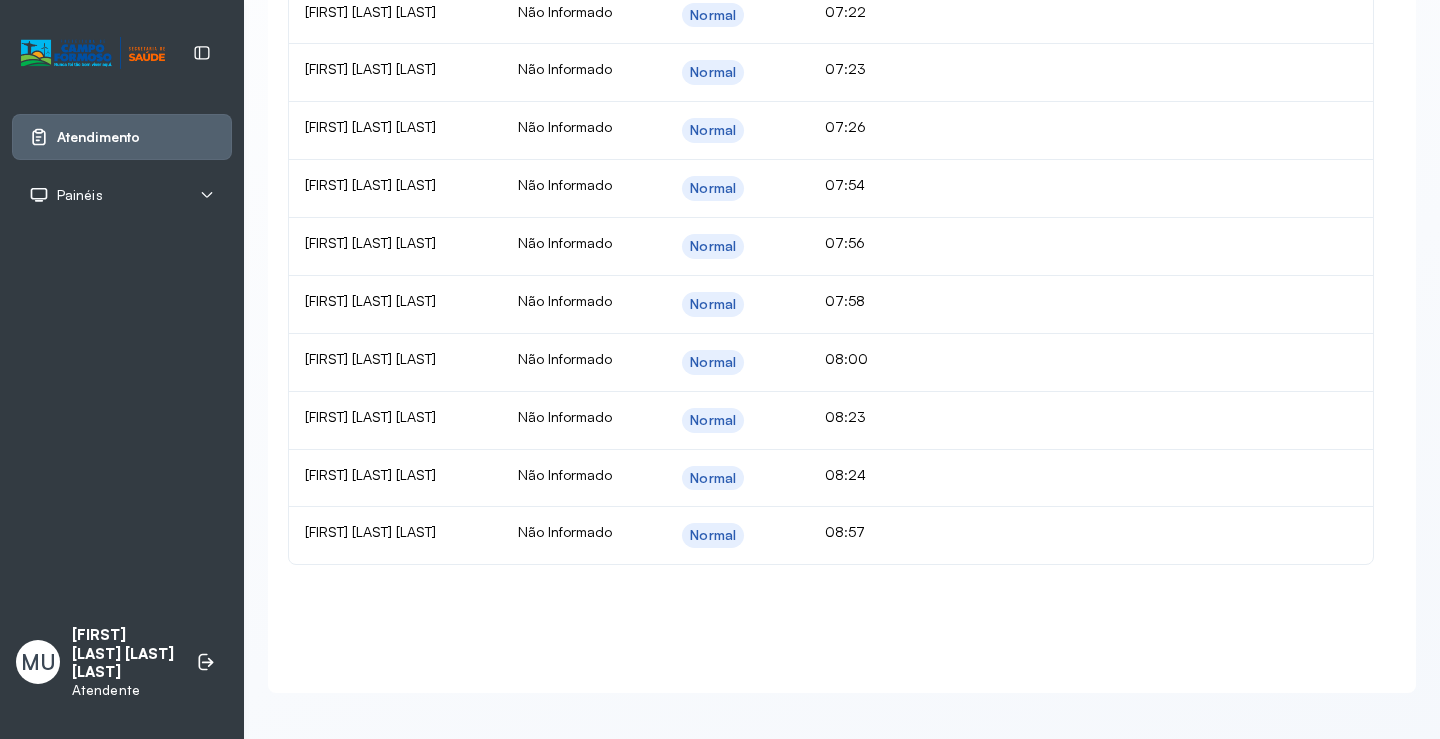scroll, scrollTop: 988, scrollLeft: 0, axis: vertical 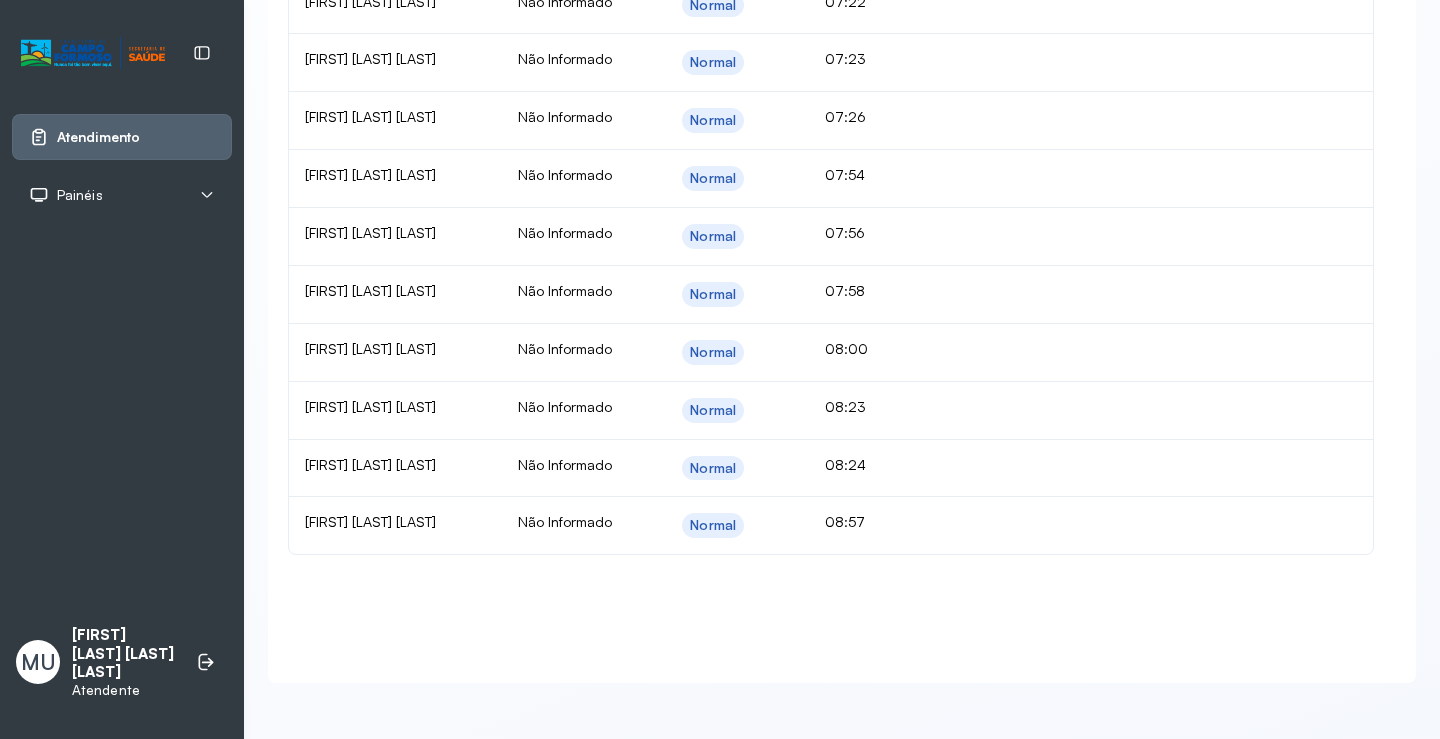 click on "MICHELLE ALVES DOS SANTOS BARBOSA" 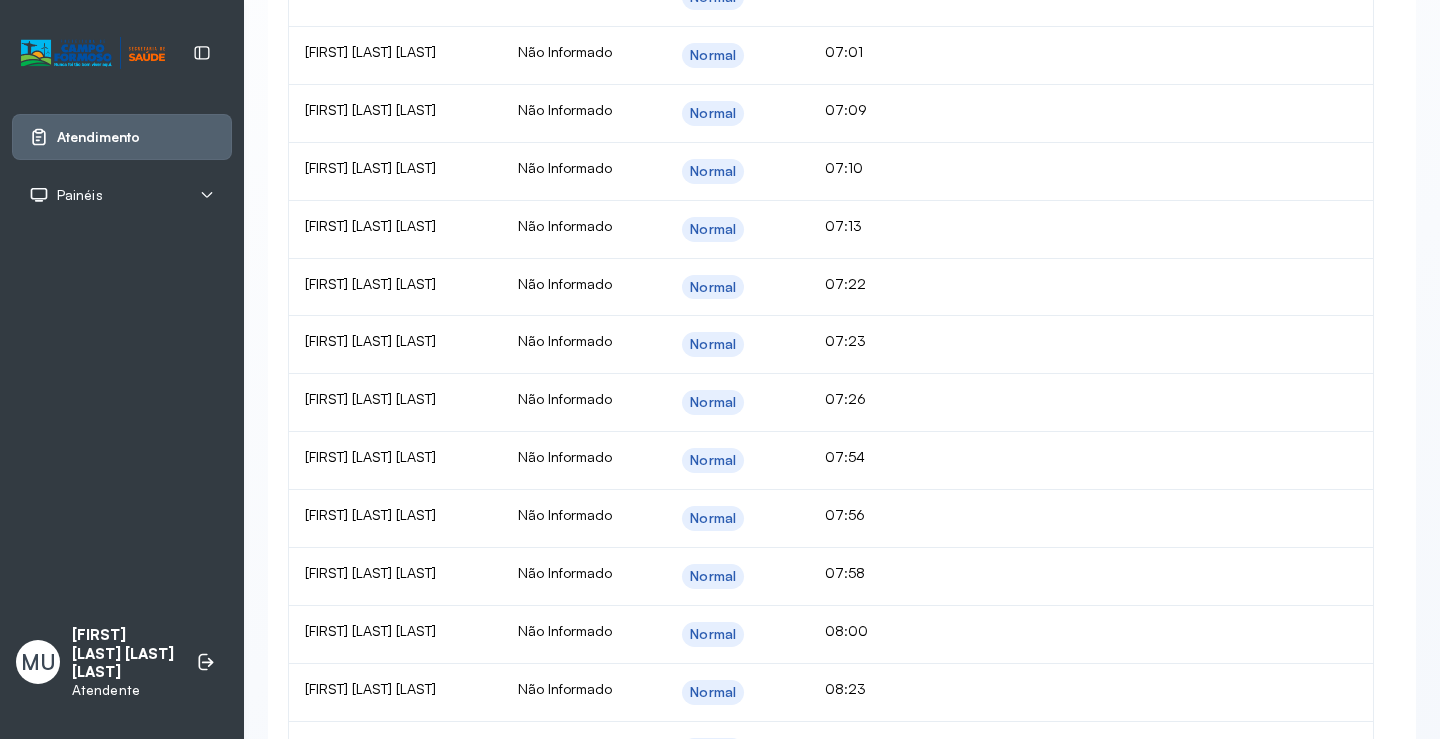 scroll, scrollTop: 0, scrollLeft: 0, axis: both 